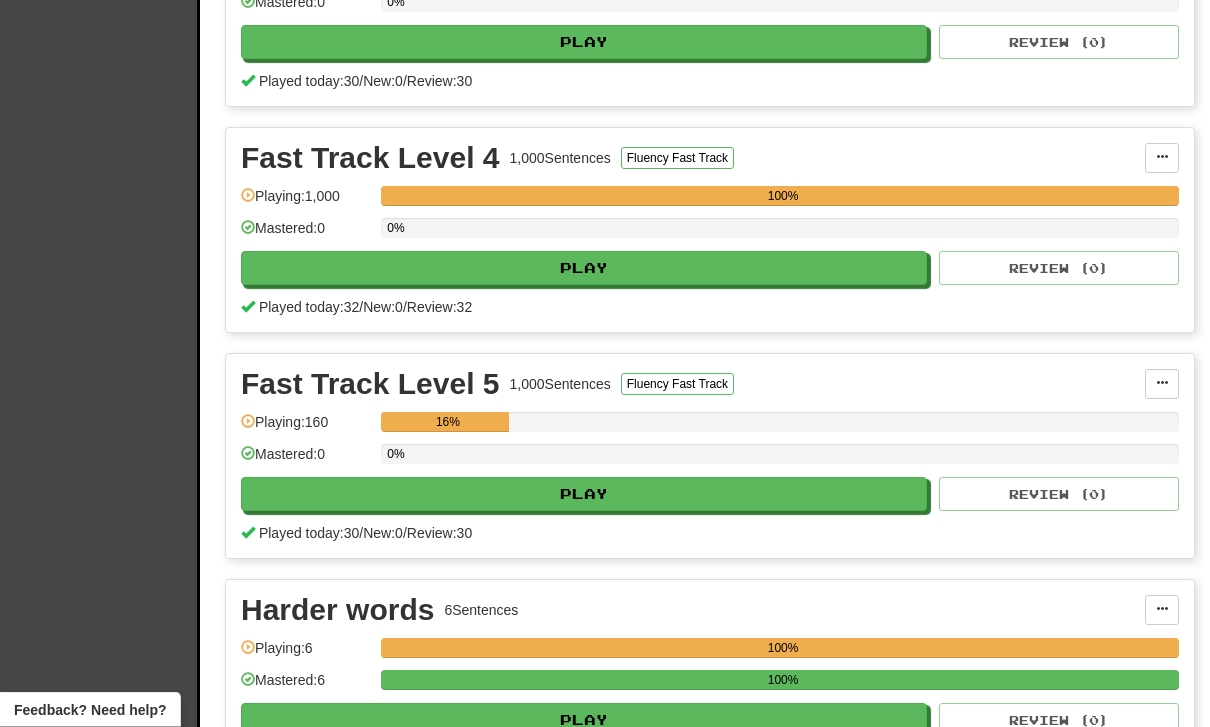 scroll, scrollTop: 778, scrollLeft: 0, axis: vertical 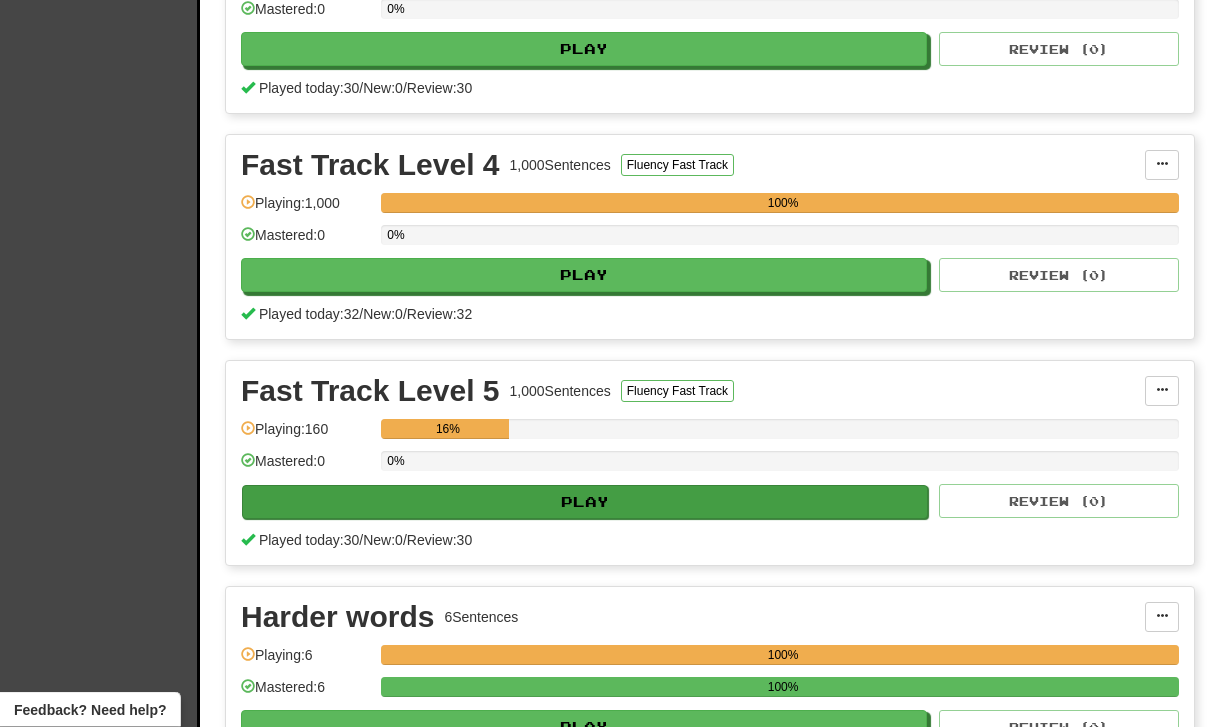 click on "Play" at bounding box center [585, 503] 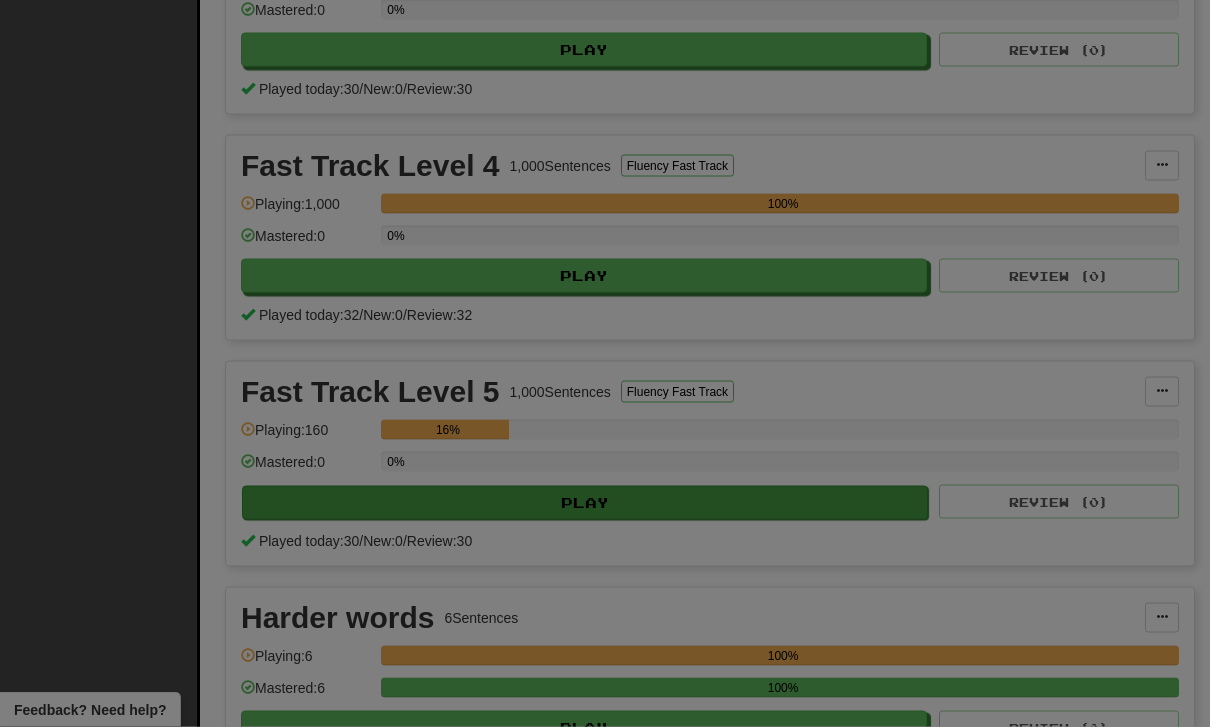 scroll, scrollTop: 779, scrollLeft: 0, axis: vertical 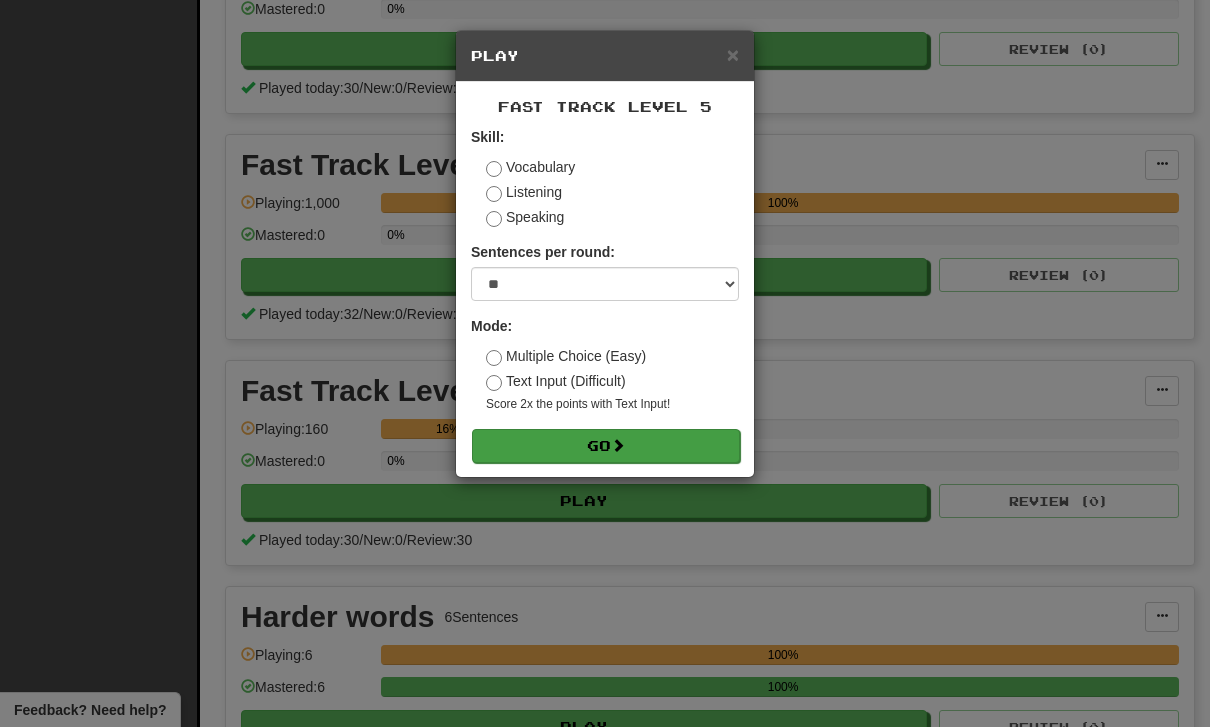 click on "Go" at bounding box center [606, 446] 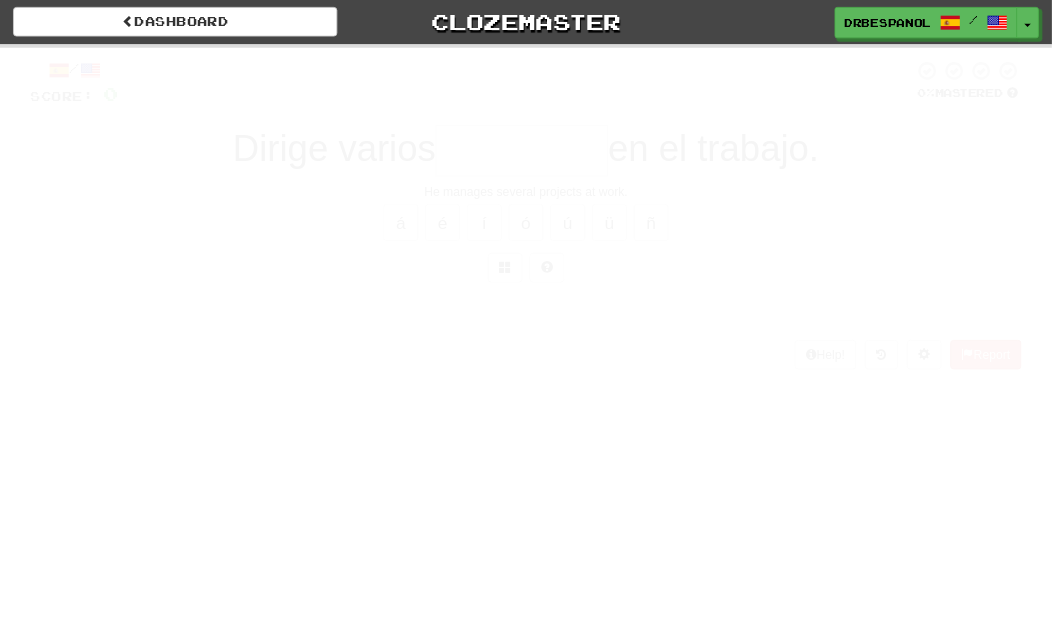 scroll, scrollTop: 0, scrollLeft: 0, axis: both 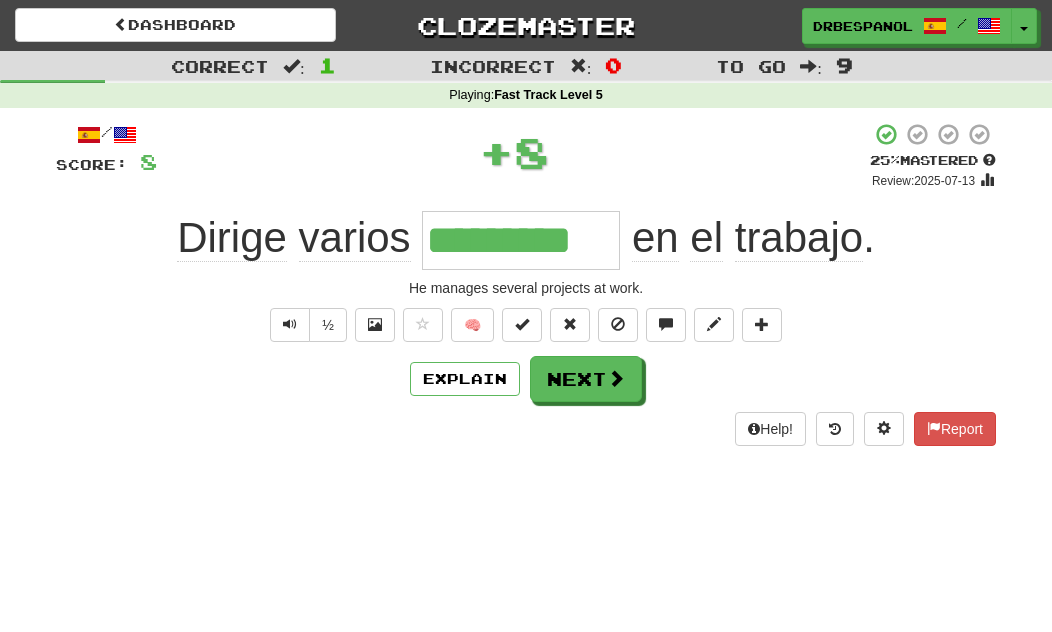 type on "*********" 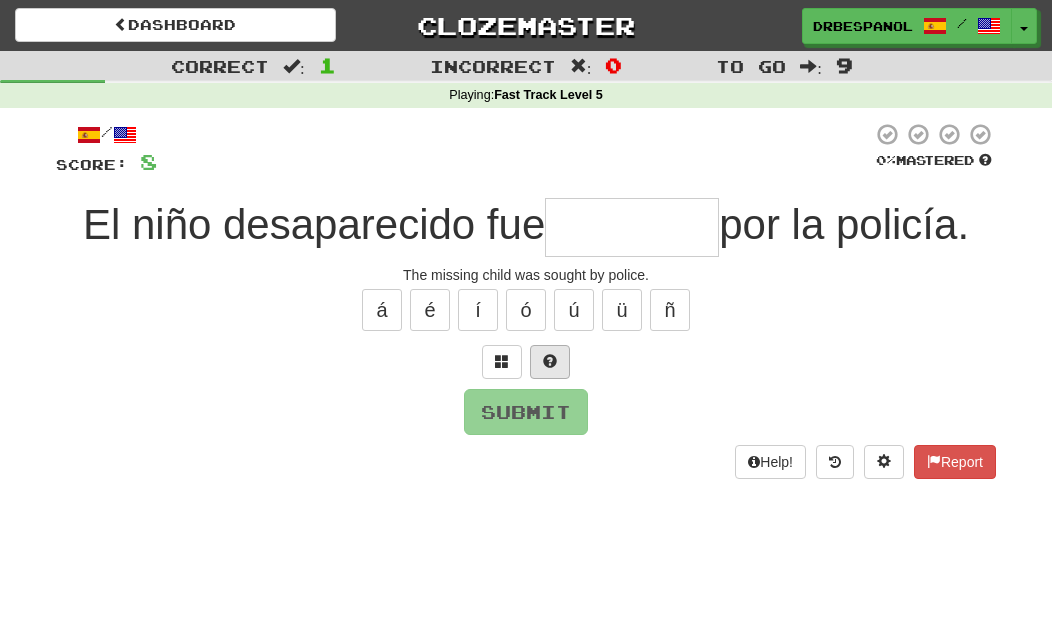 click at bounding box center (550, 362) 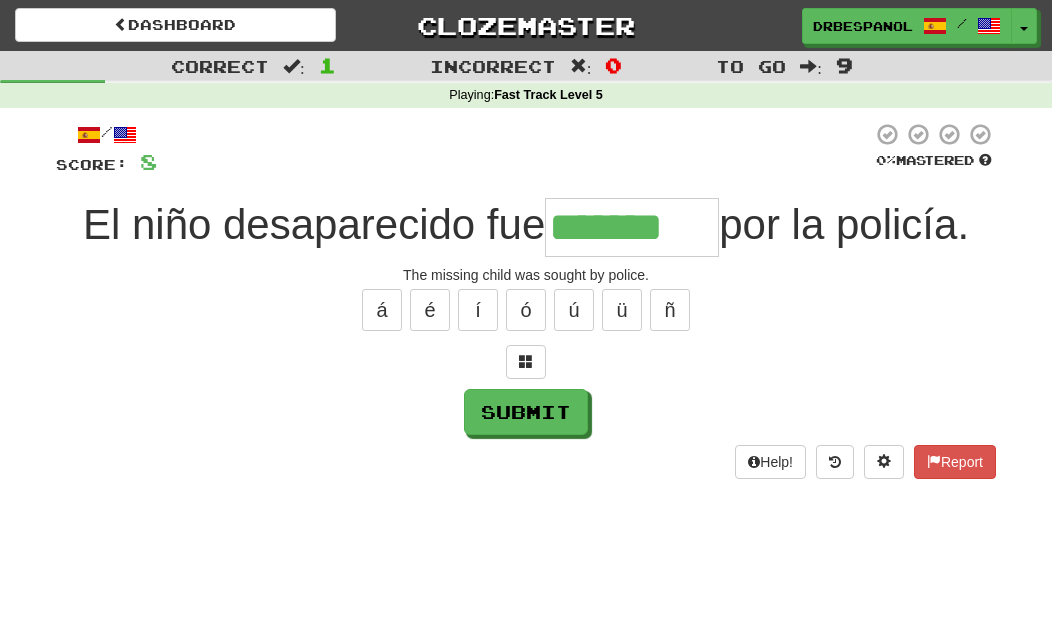 type on "*******" 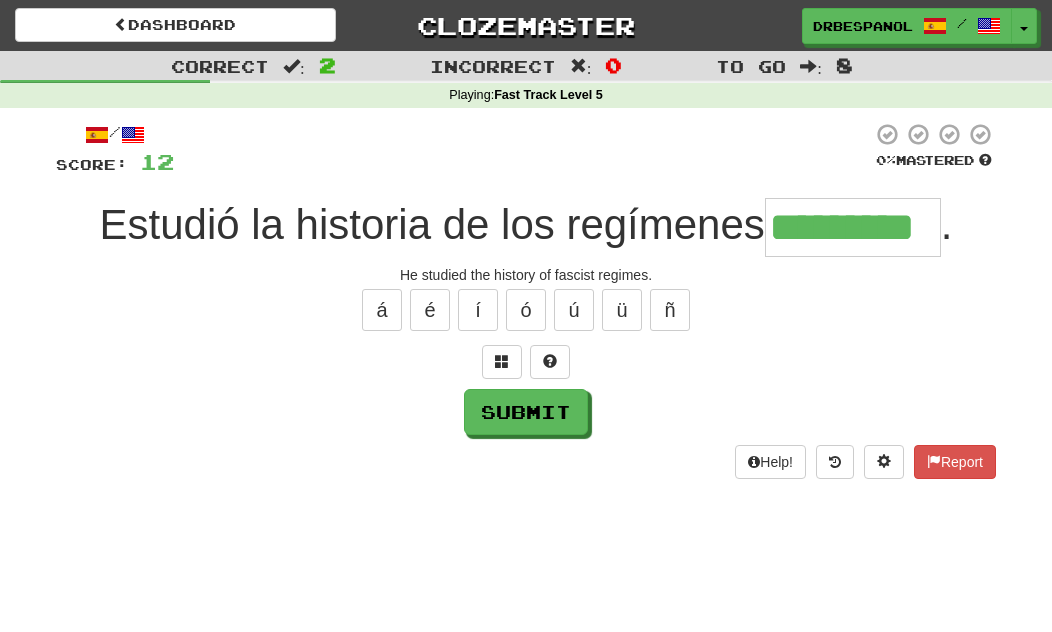 type on "*********" 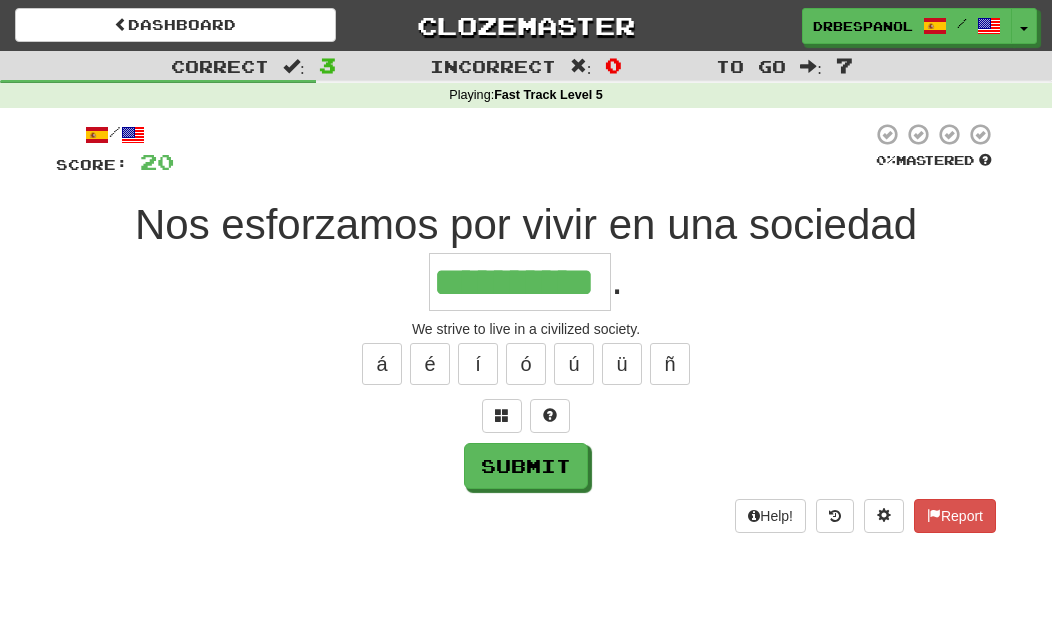 type on "**********" 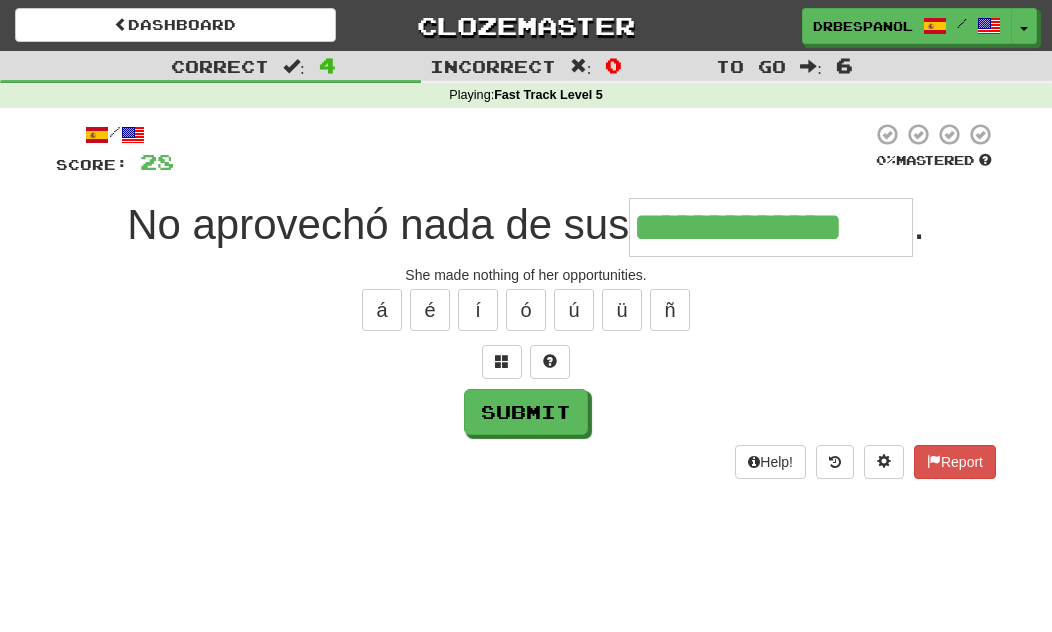 type on "**********" 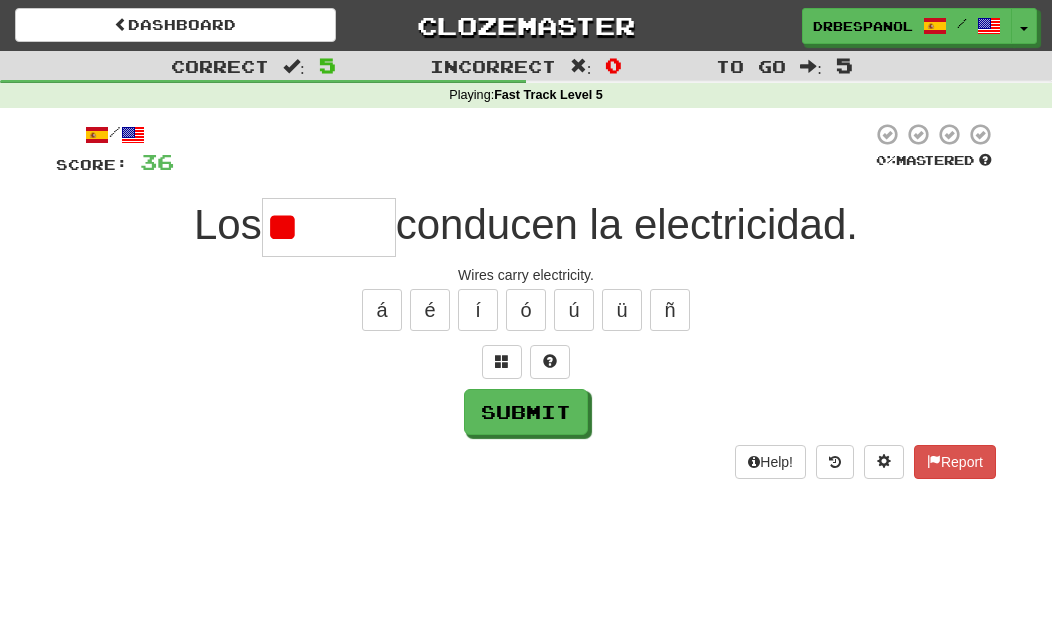 type on "*" 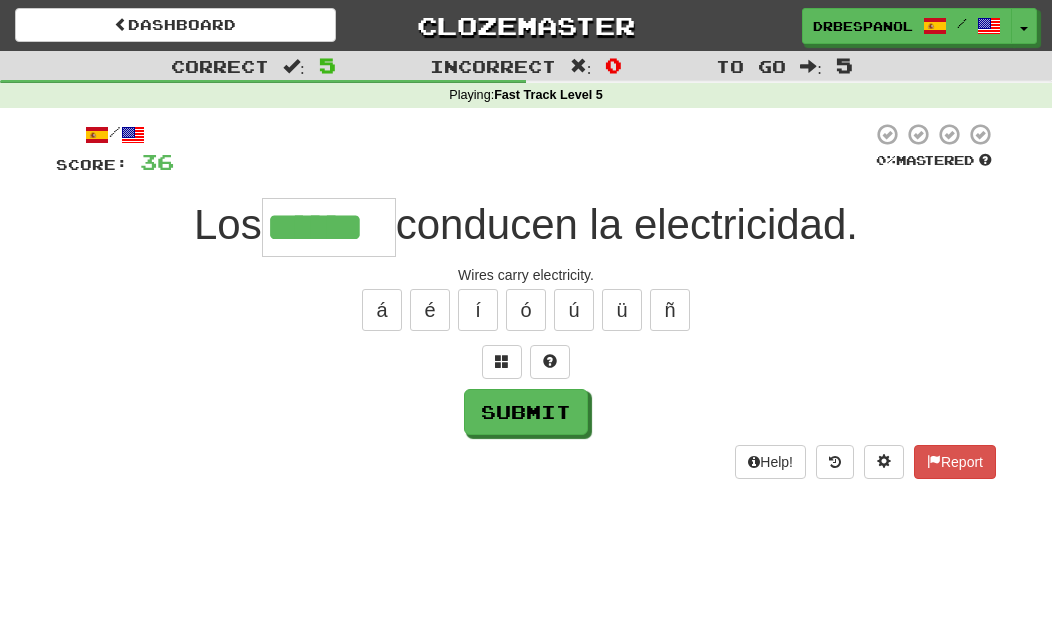 type on "******" 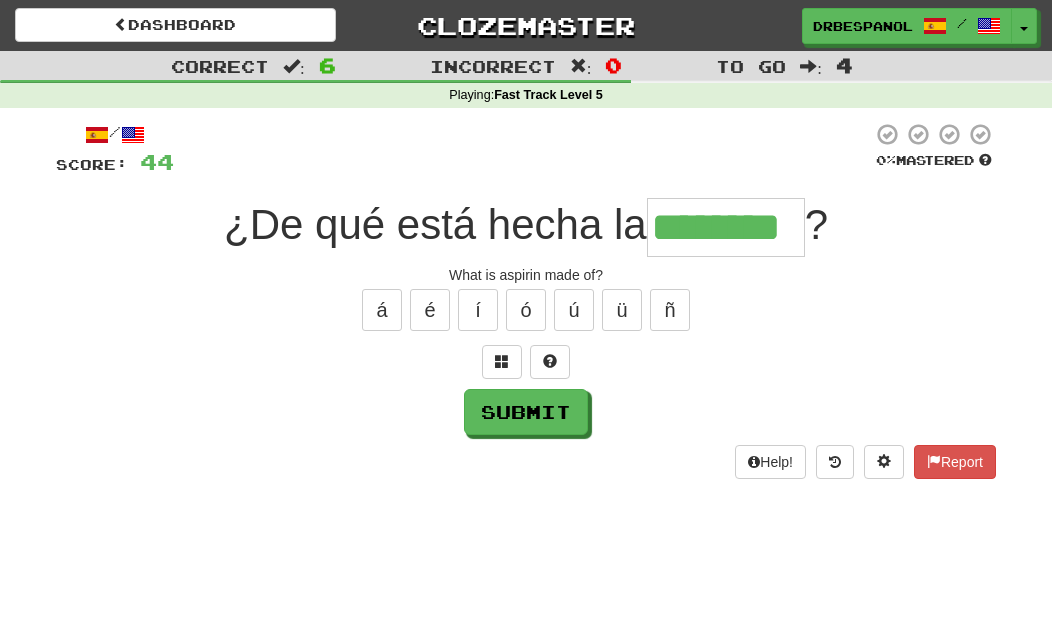 type on "********" 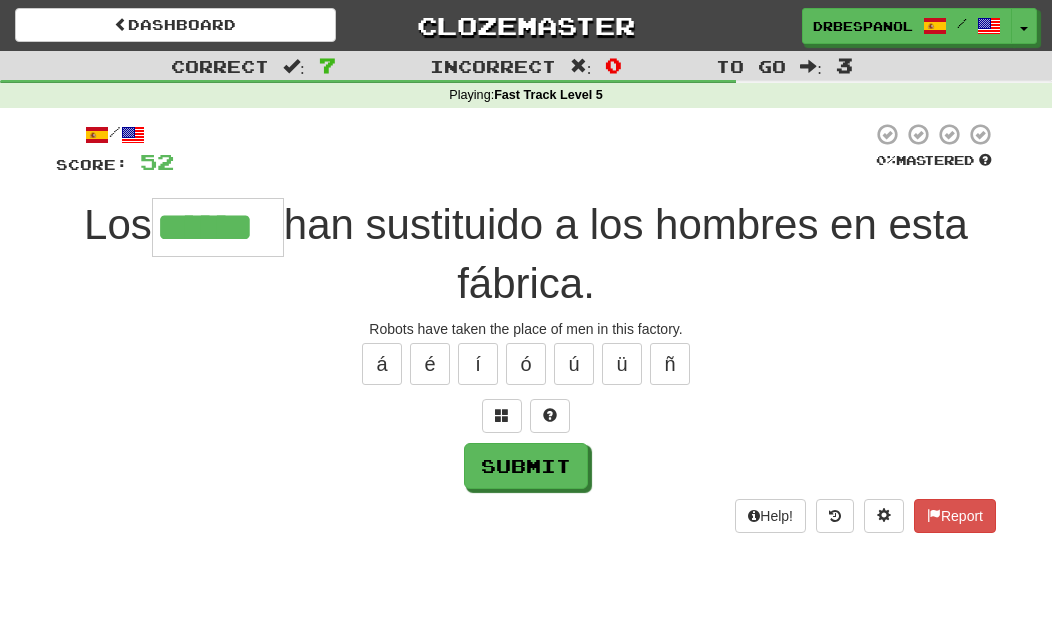 type on "******" 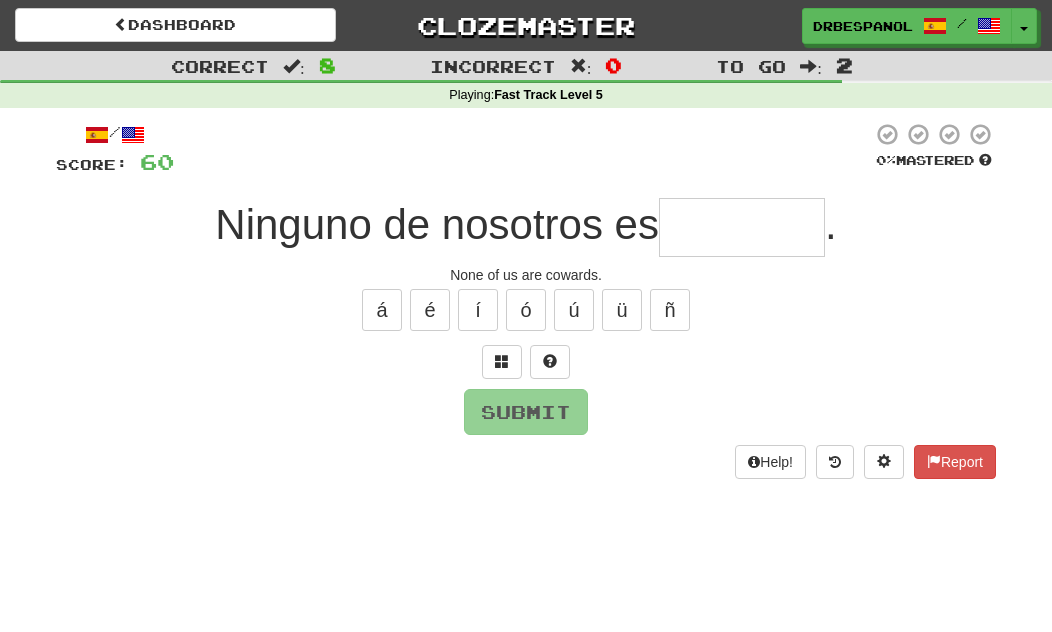 type on "*******" 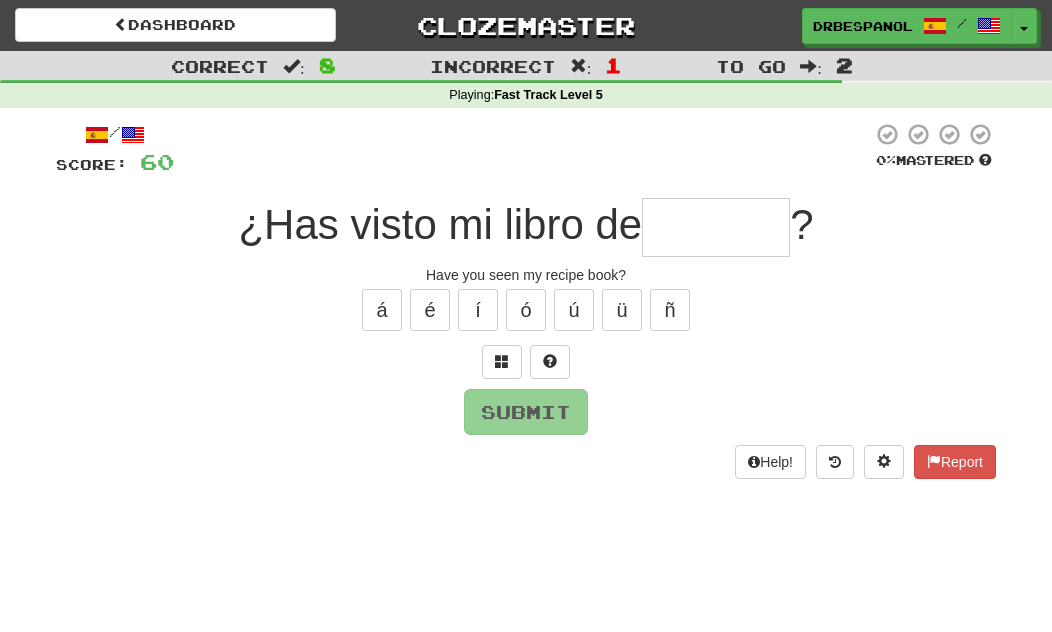 type on "*" 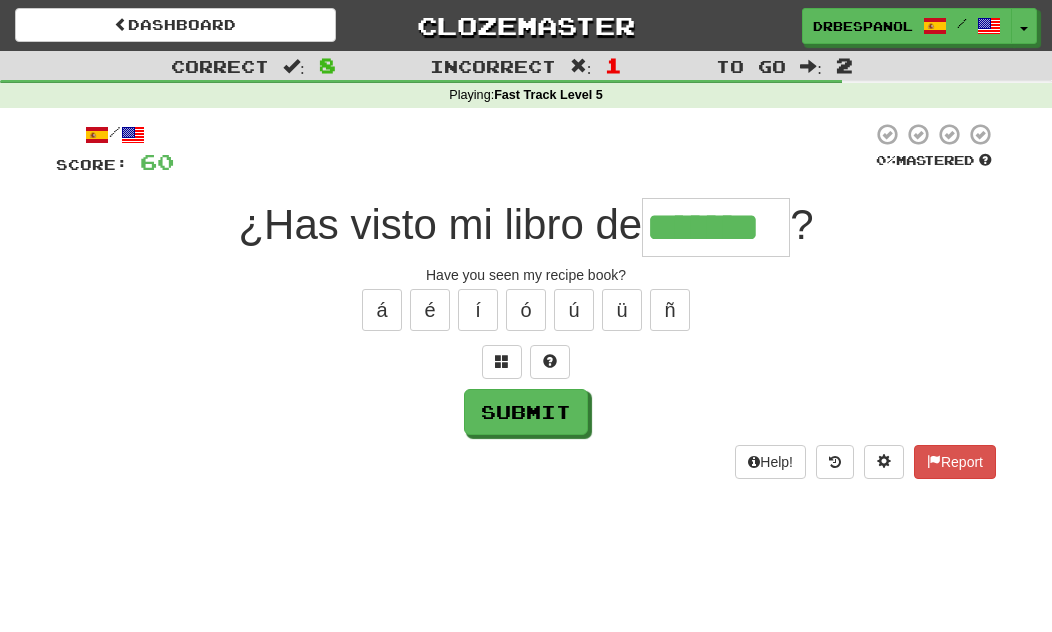 type on "*******" 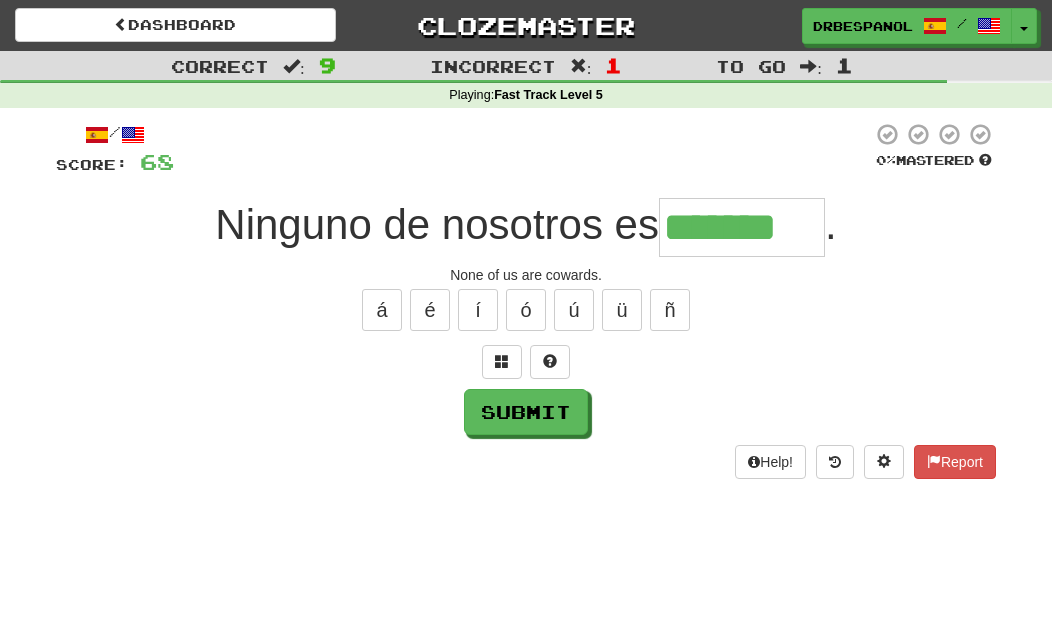 type on "*******" 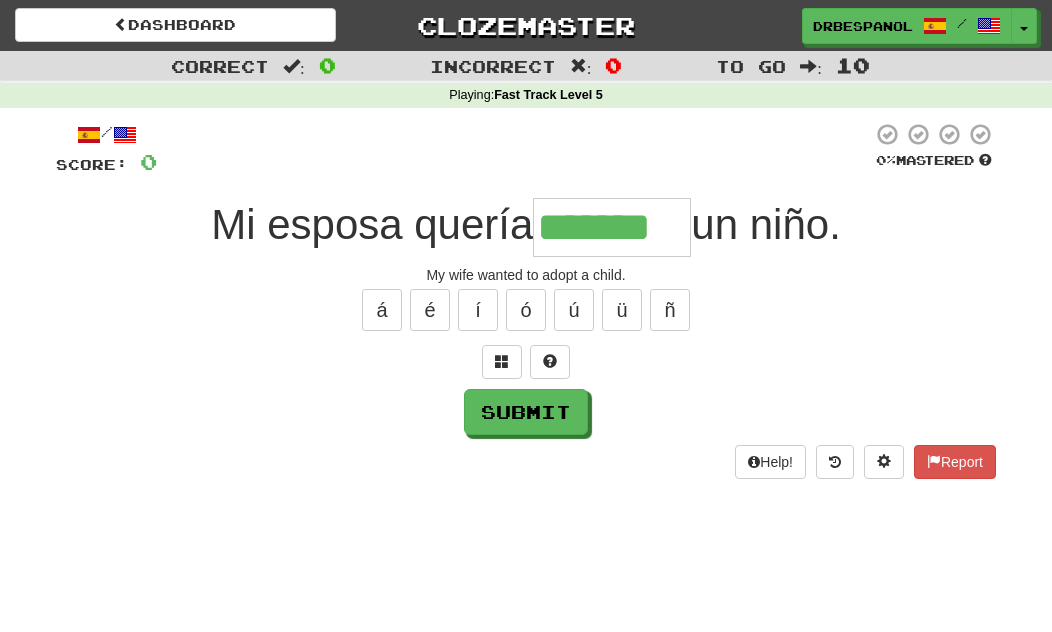type on "*******" 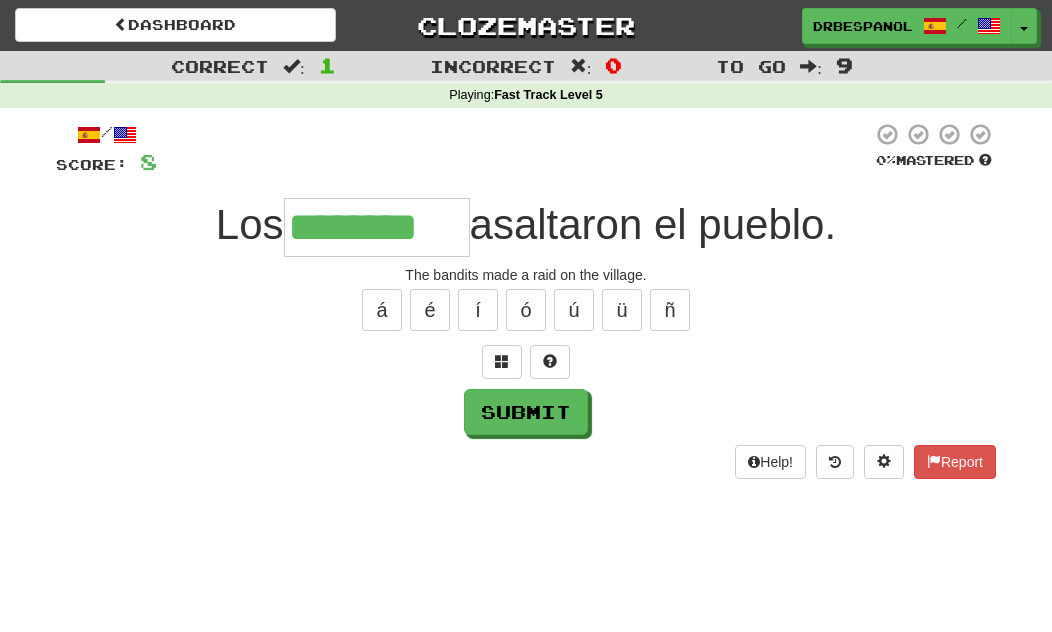 type on "********" 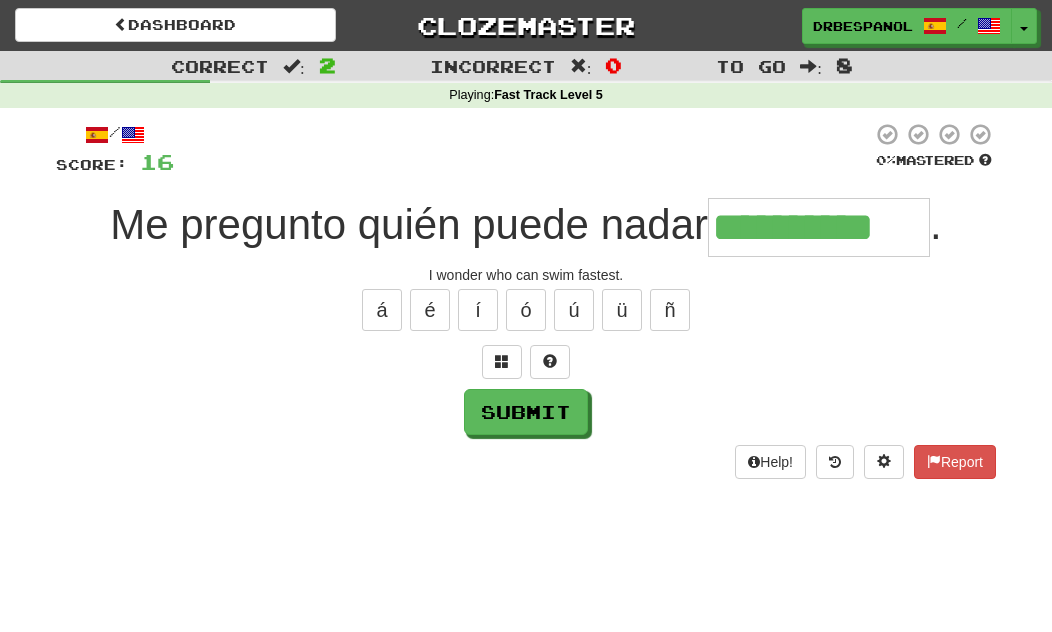 type on "**********" 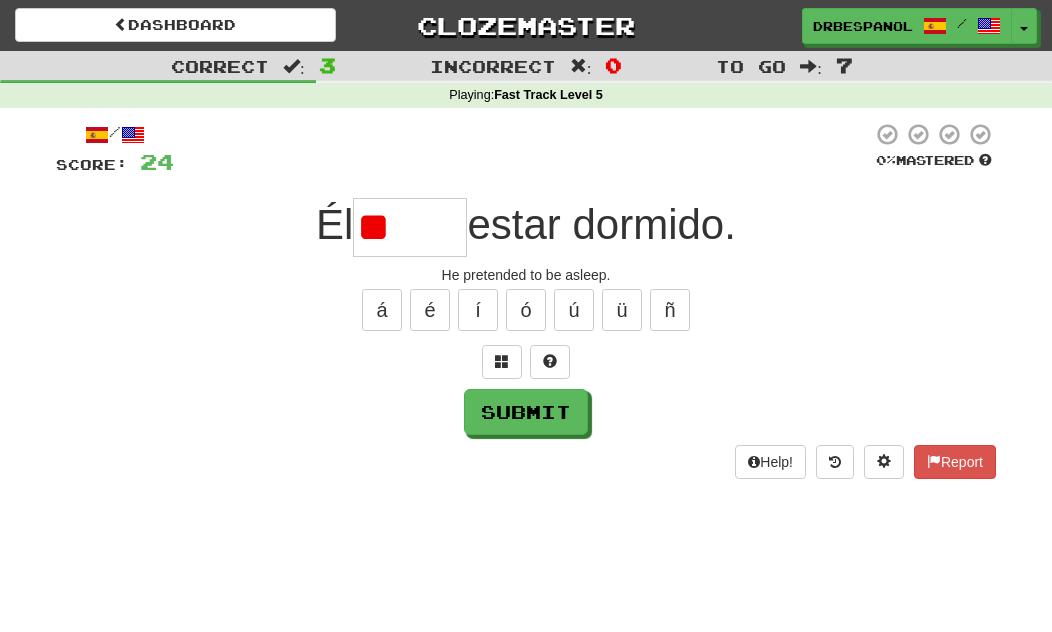 type on "*" 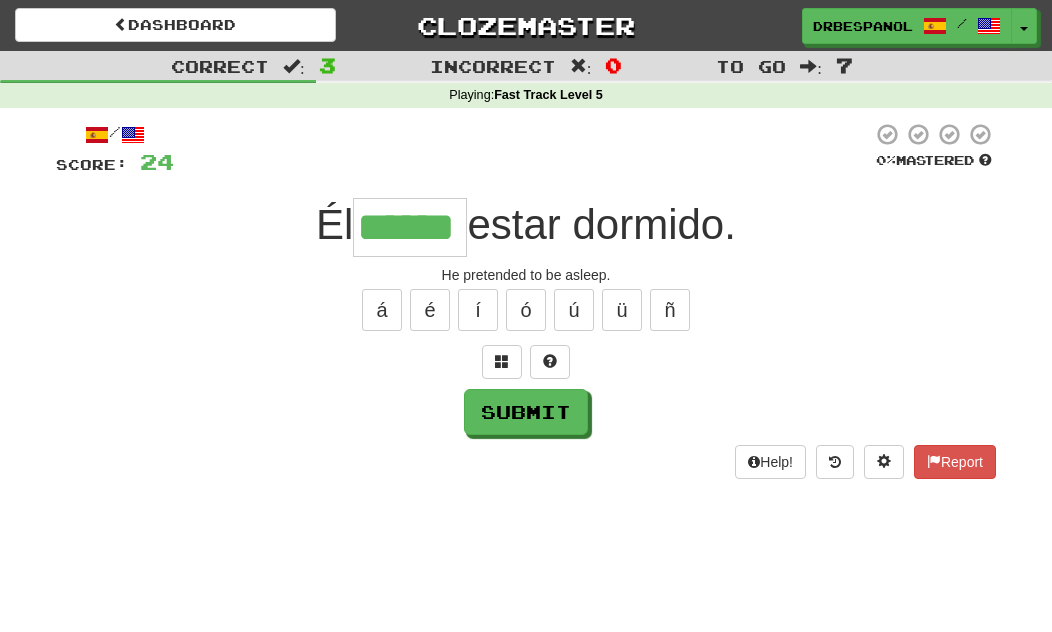 type on "******" 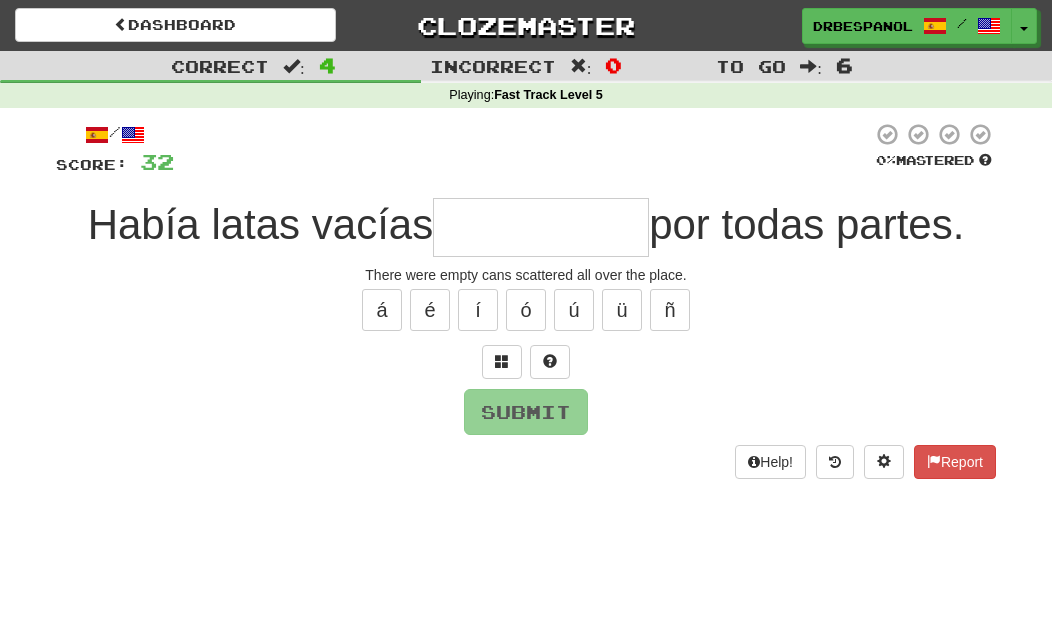 type on "**********" 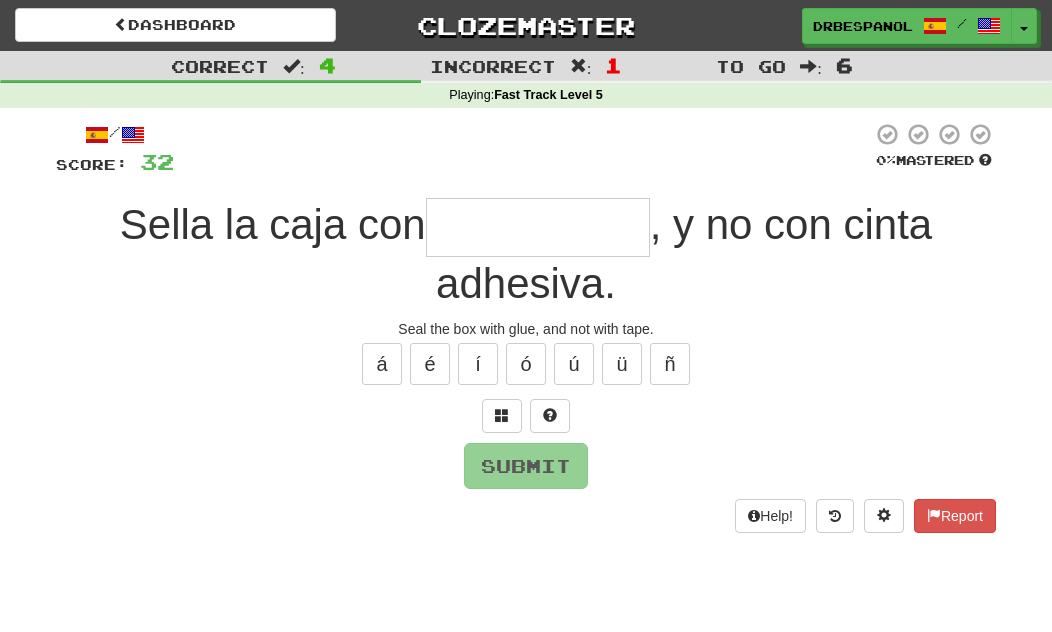 type on "*" 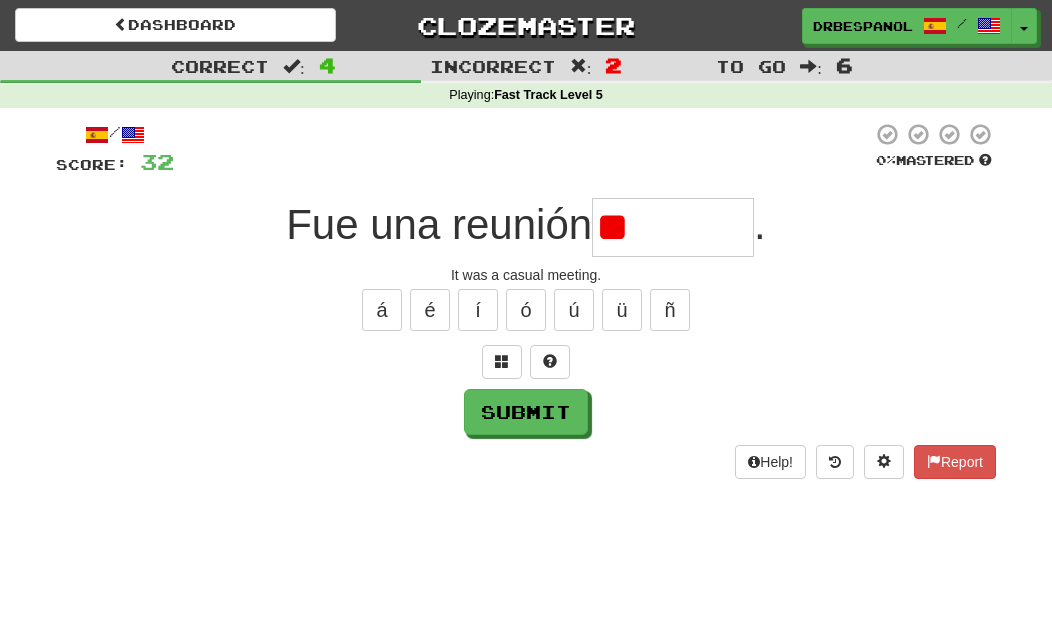 type on "*" 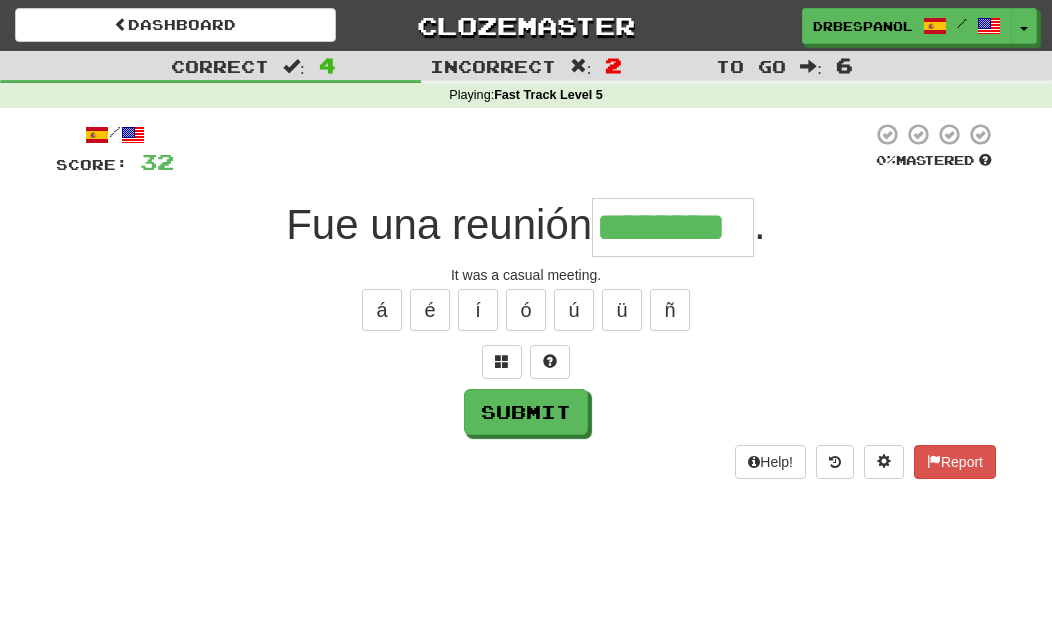 type on "********" 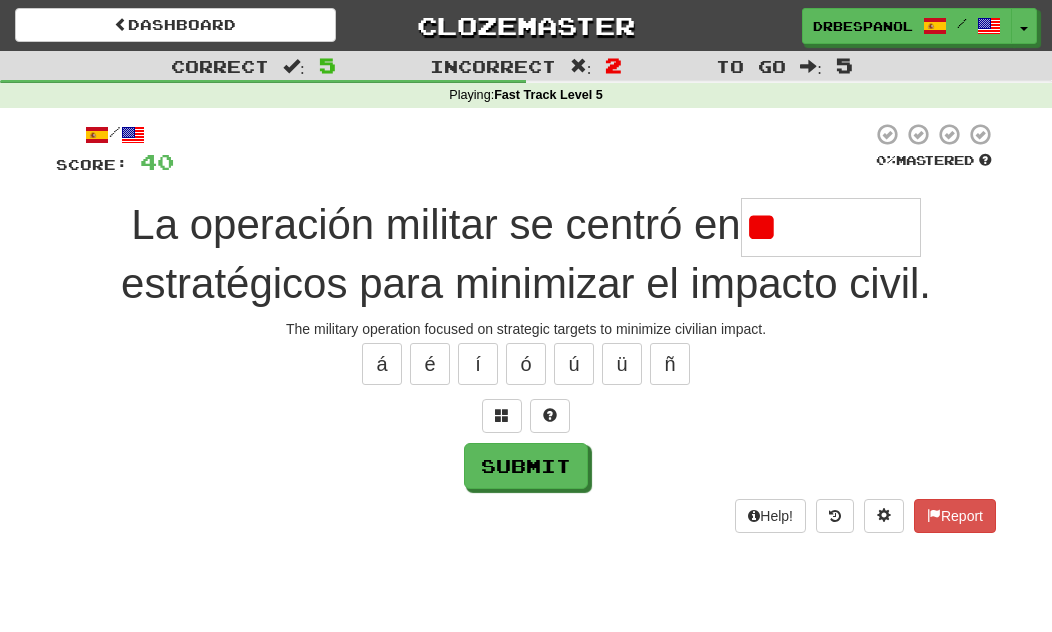 type on "*" 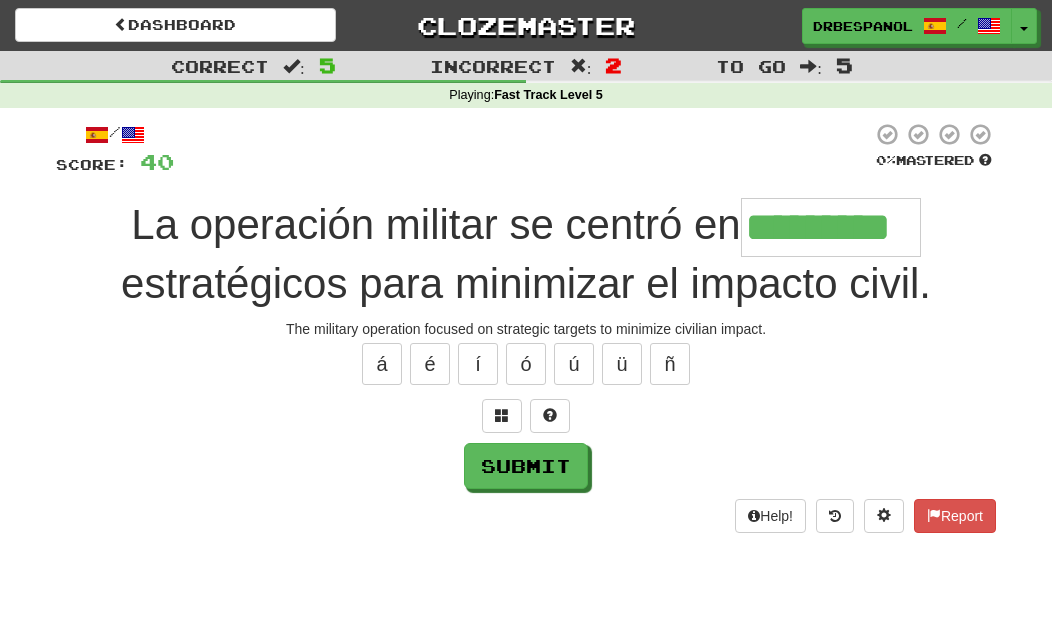 type on "*********" 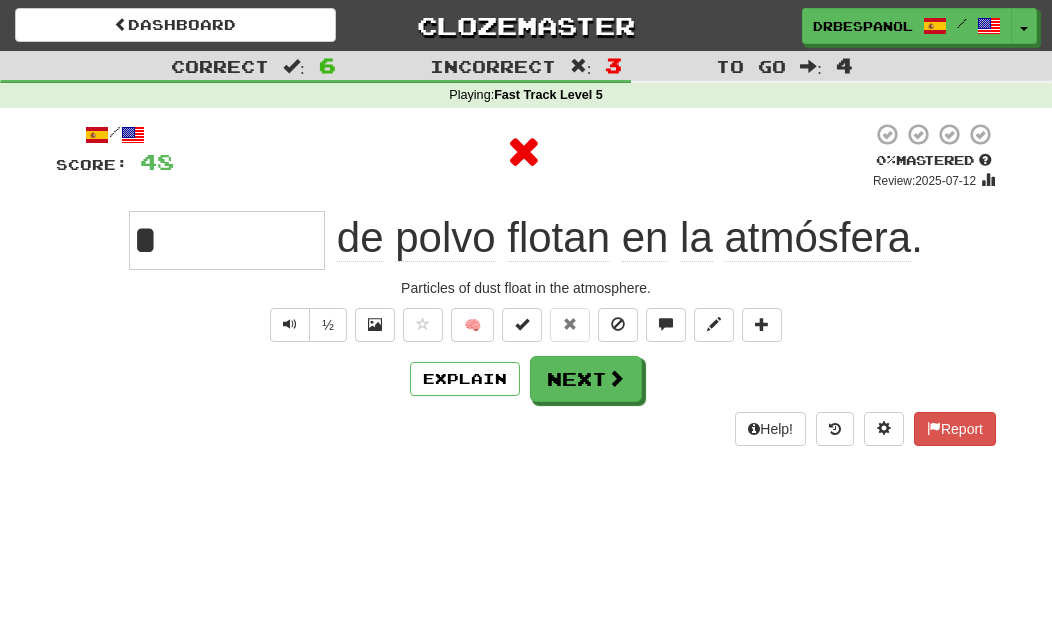 type on "**********" 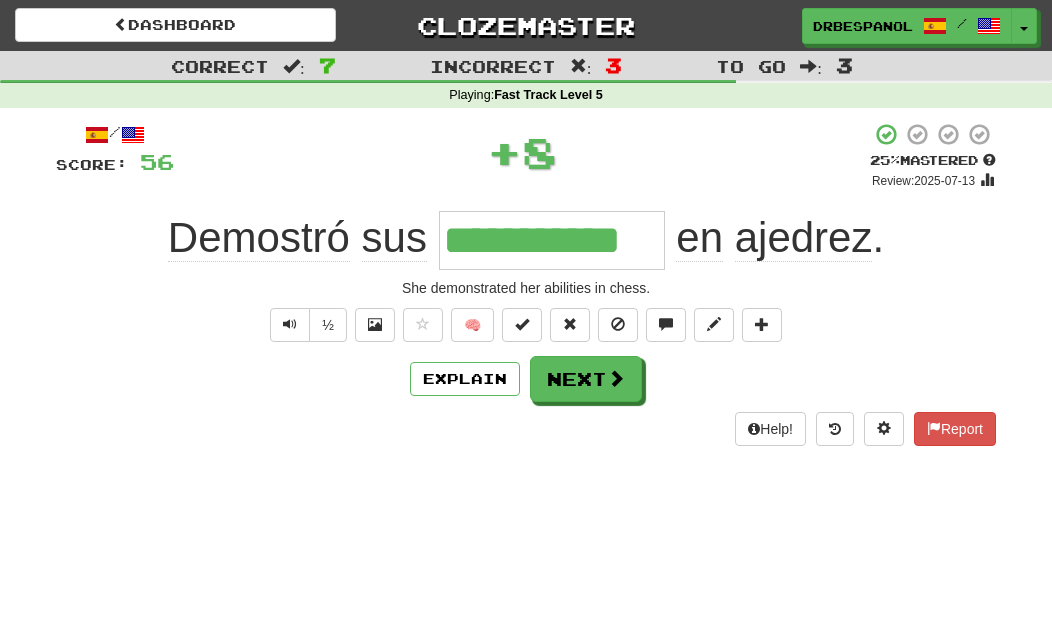 type on "**********" 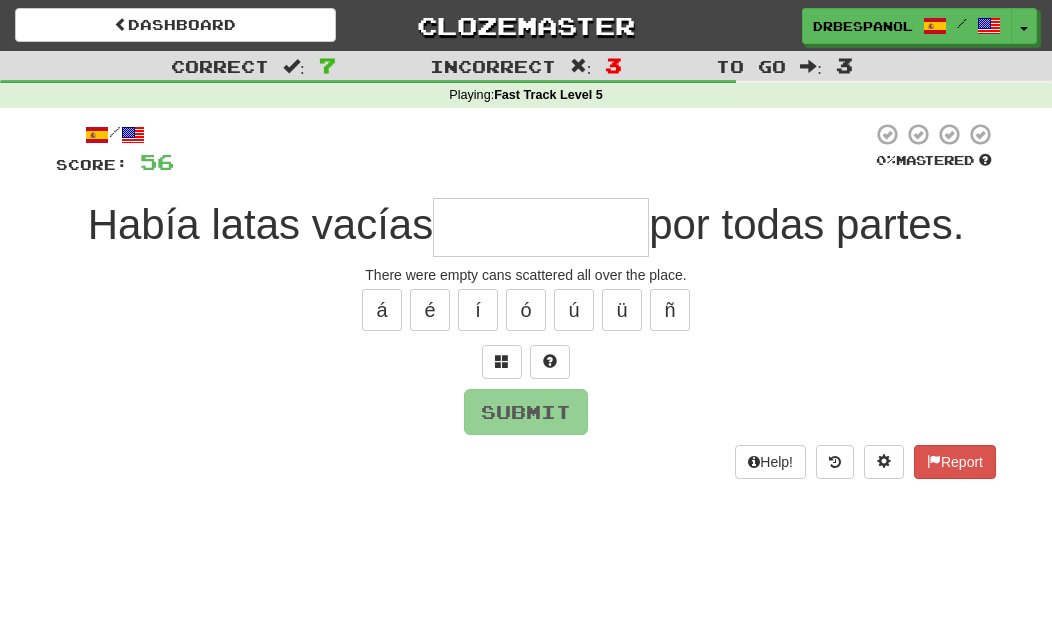 type on "*" 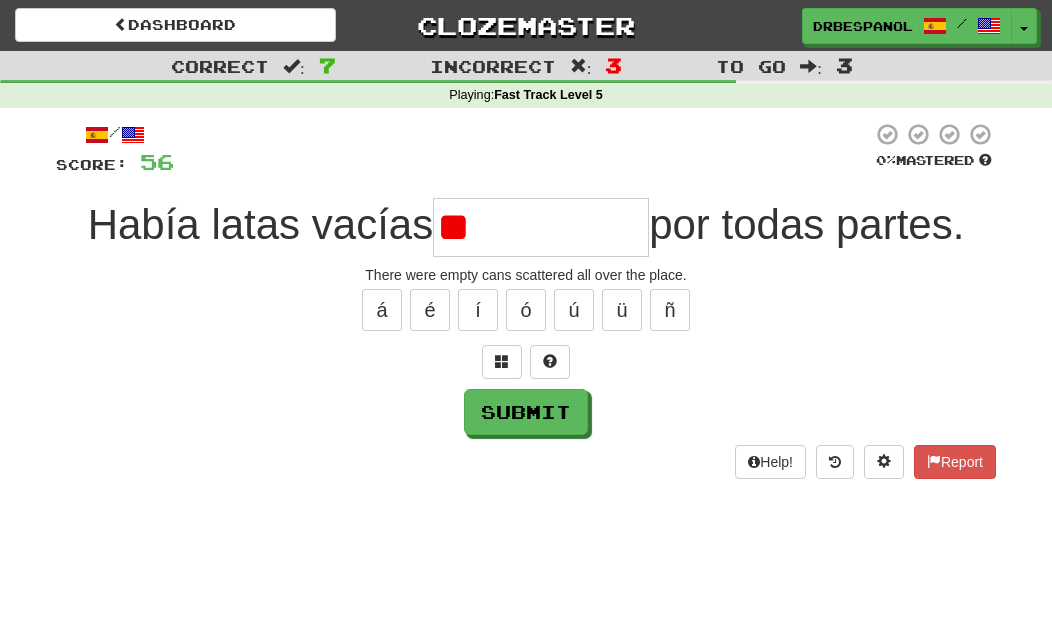 type on "*" 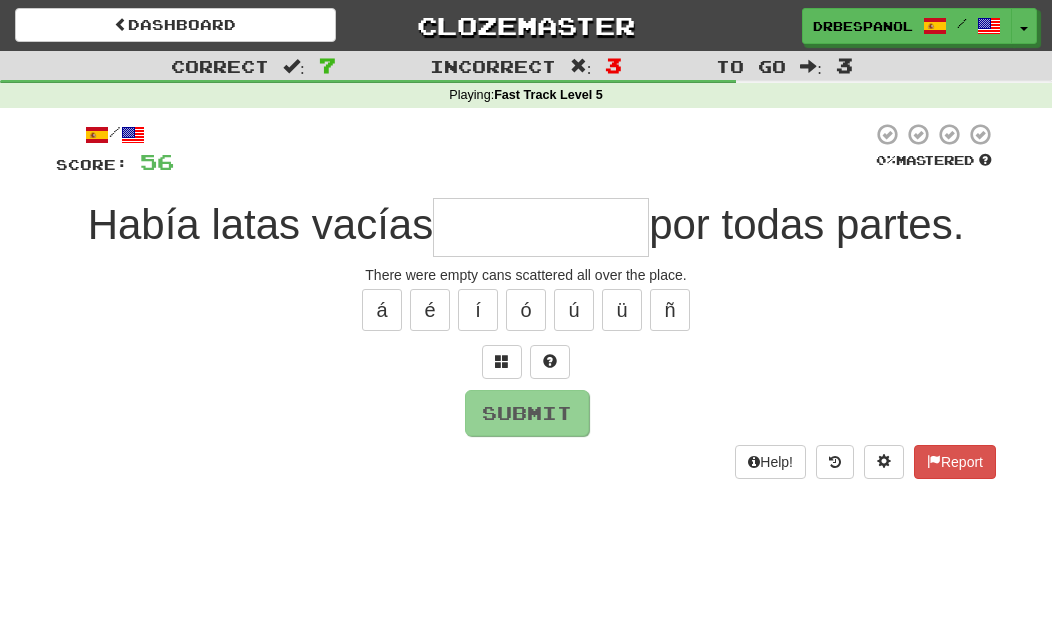 type on "**********" 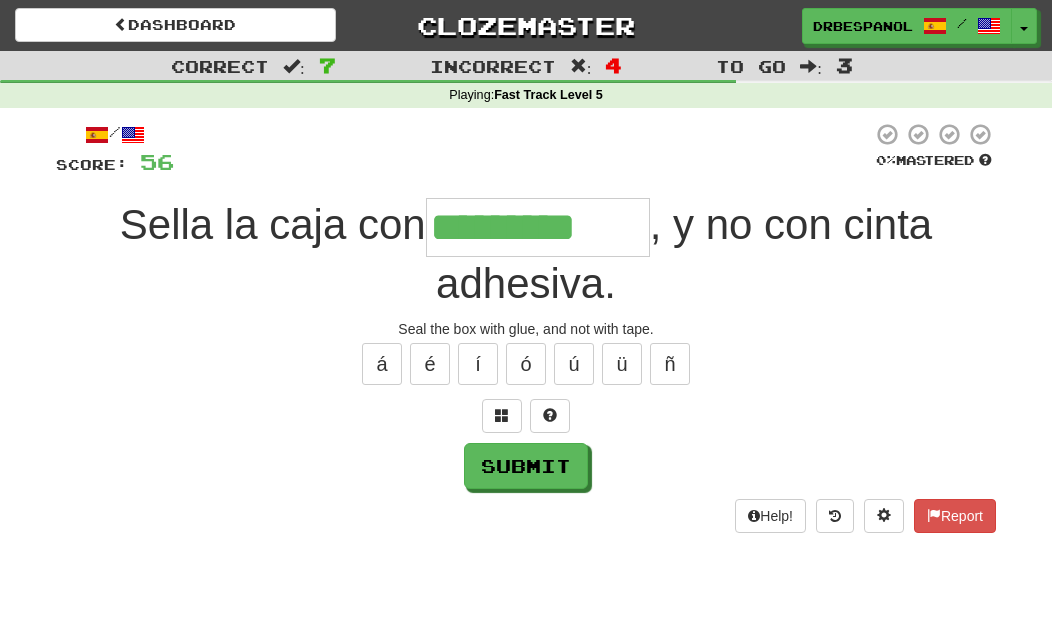 type on "*********" 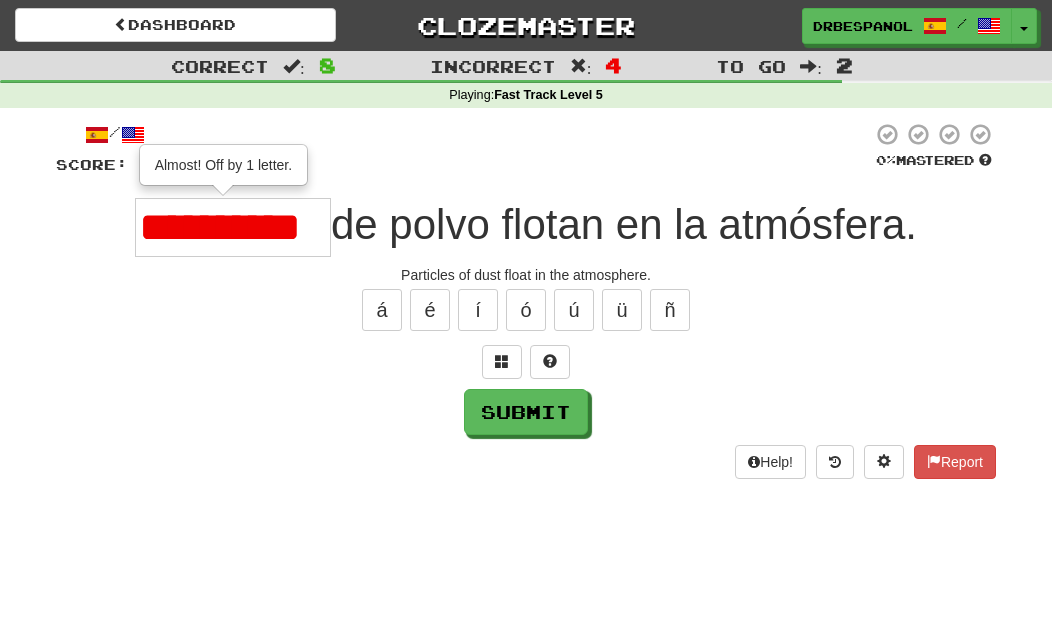 type on "**********" 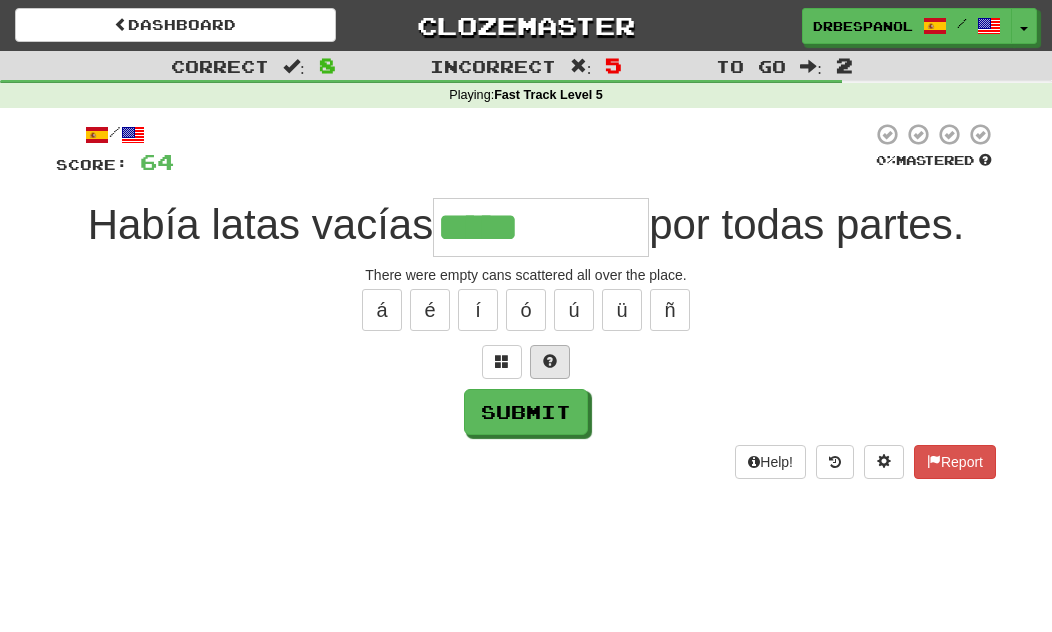 click at bounding box center [550, 362] 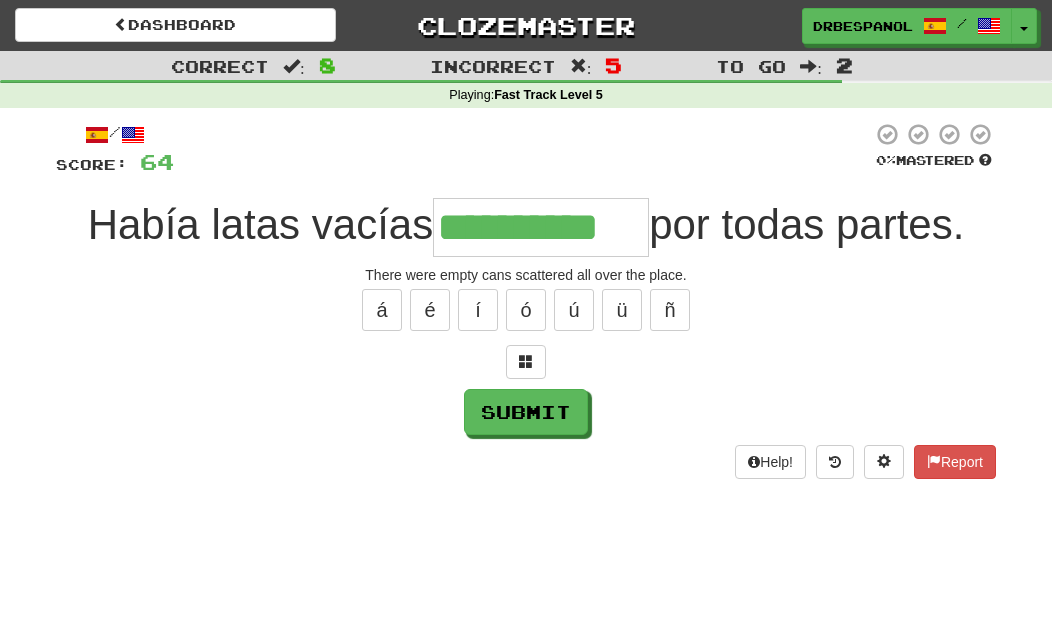 type on "**********" 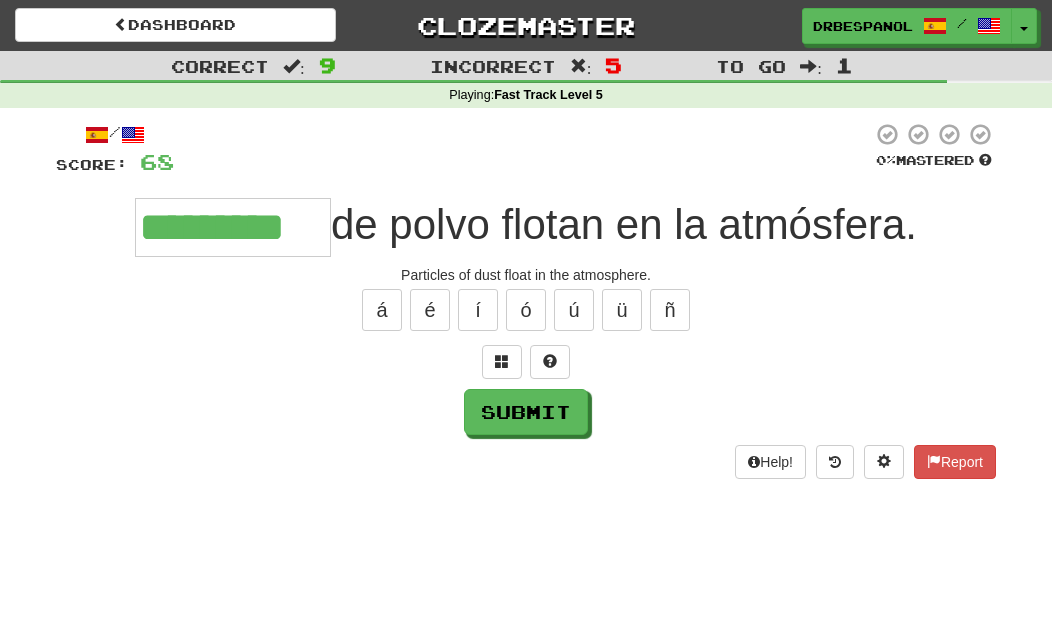 type on "**********" 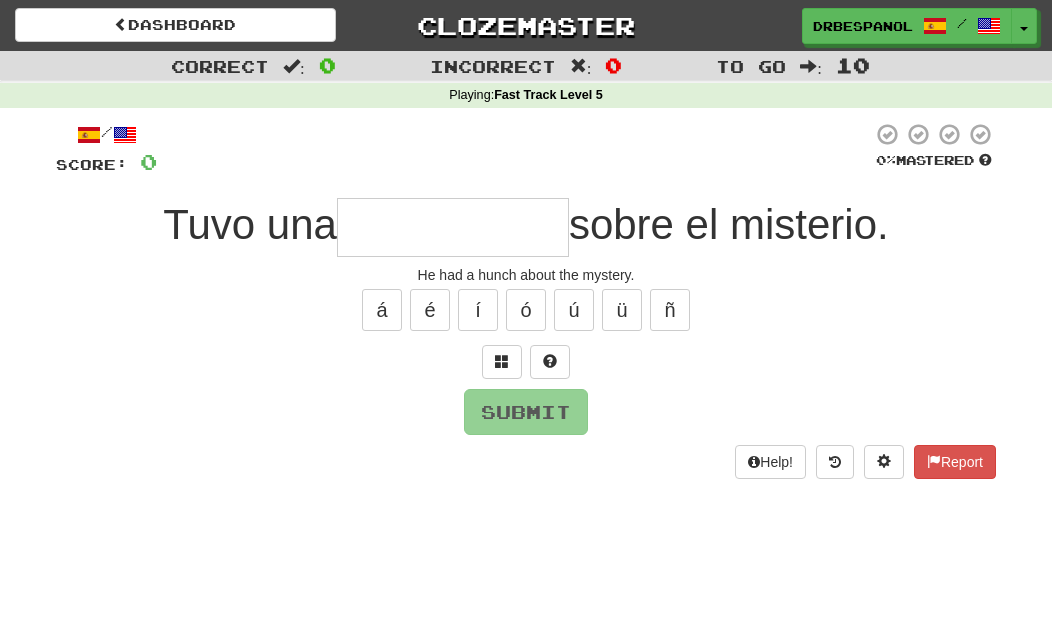 type on "**********" 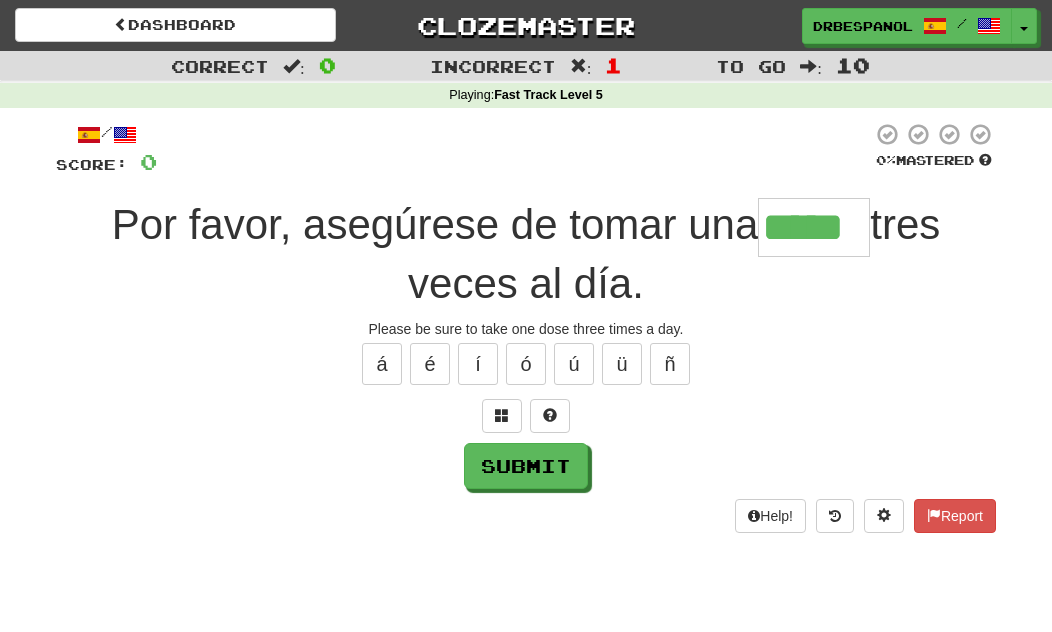 type on "*****" 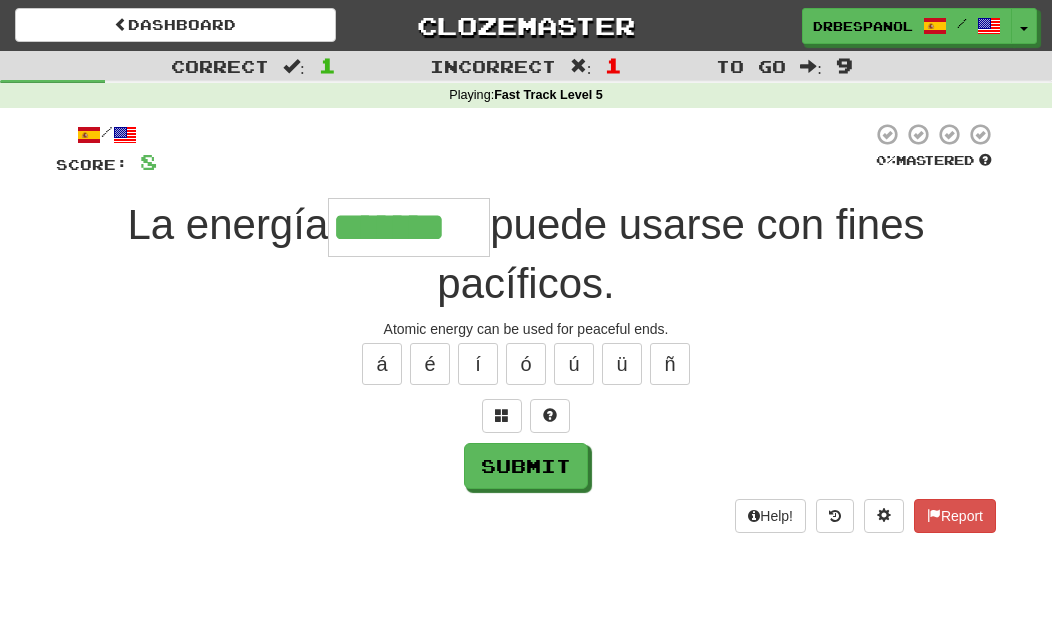 type on "*******" 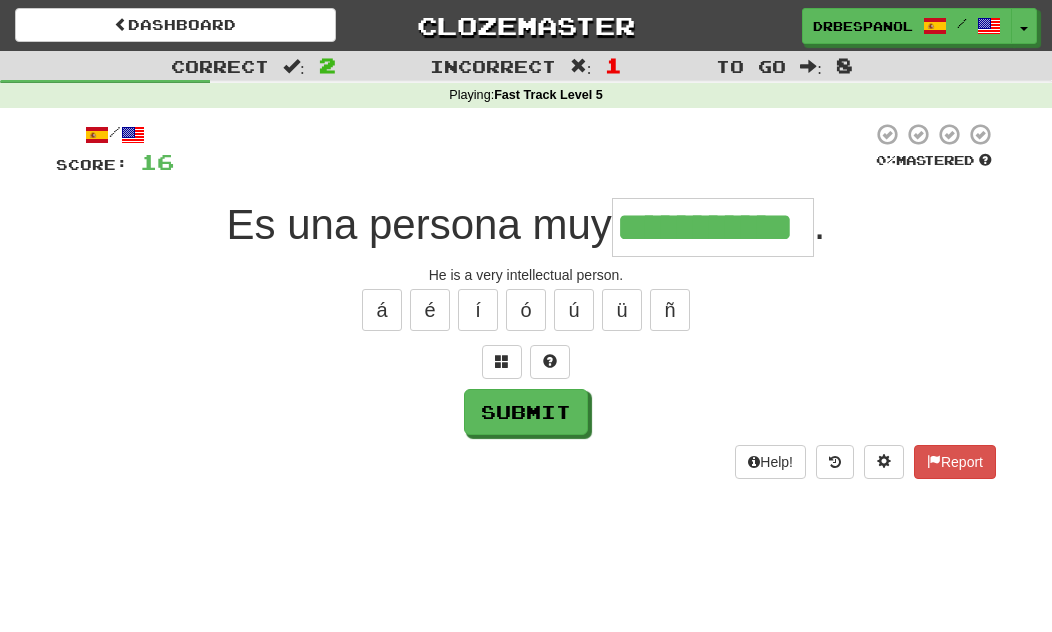 type on "**********" 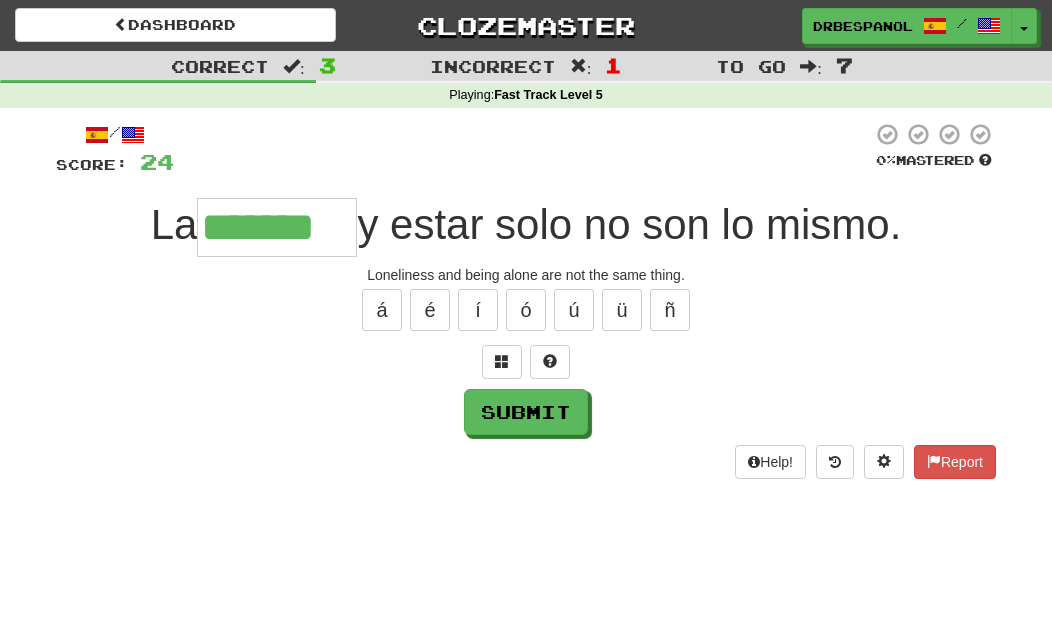 type on "*******" 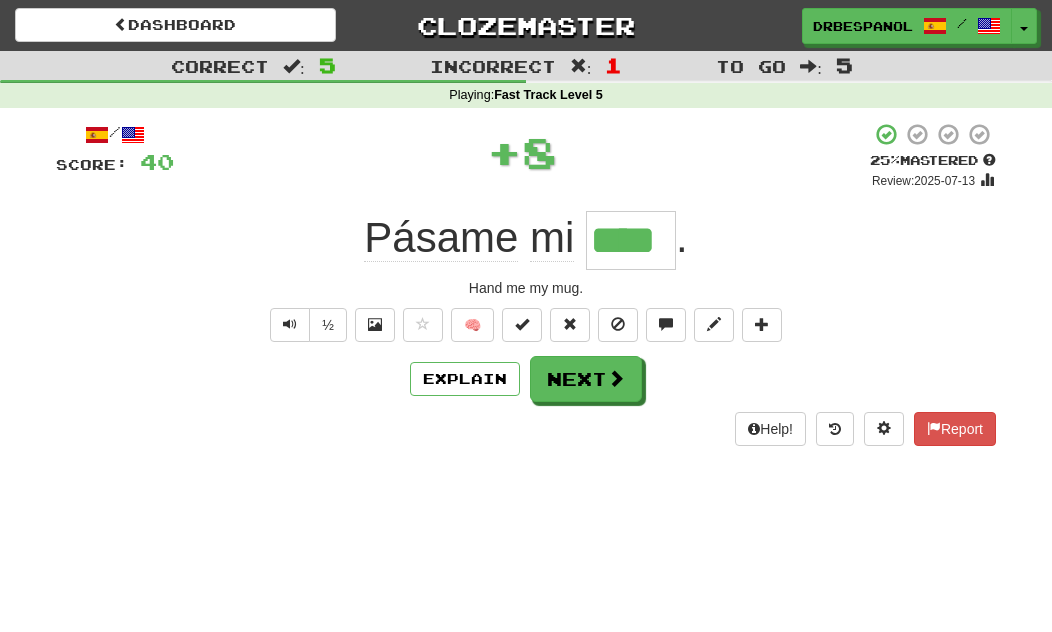 type on "****" 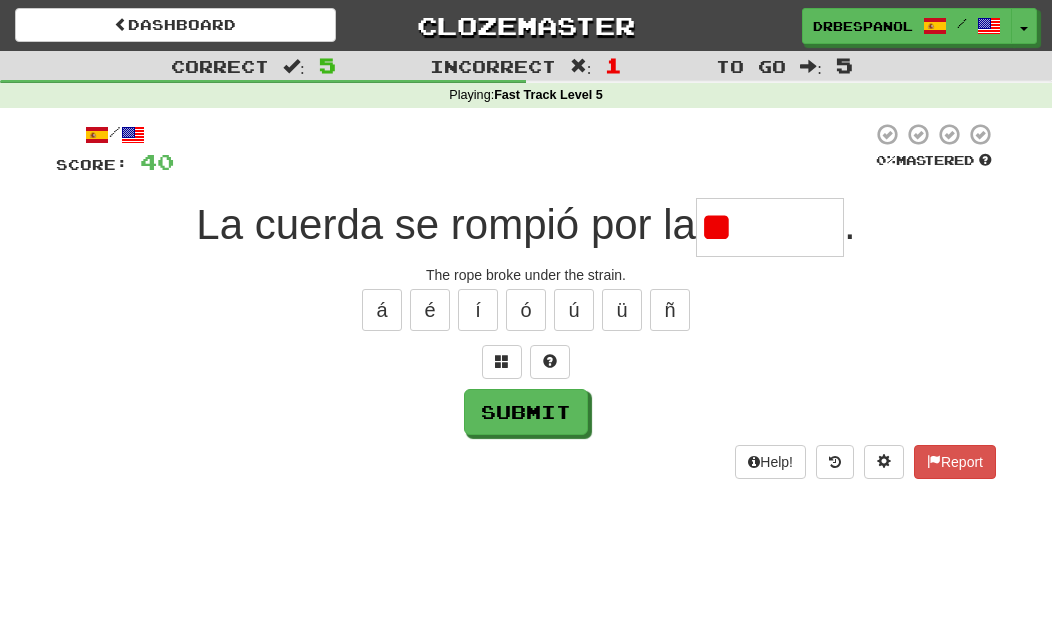 type on "*" 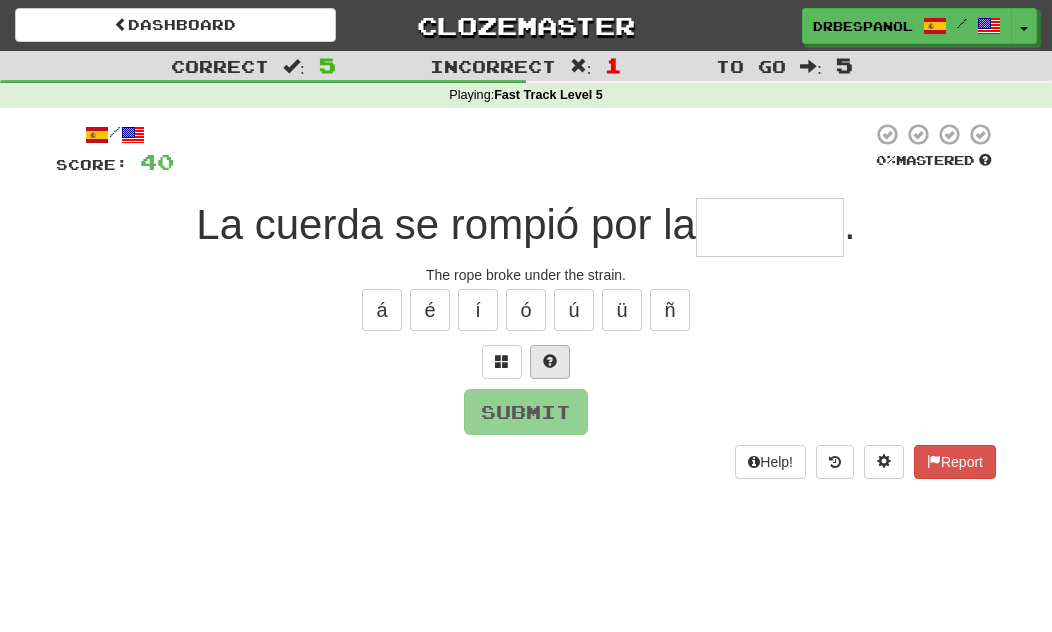click at bounding box center (550, 362) 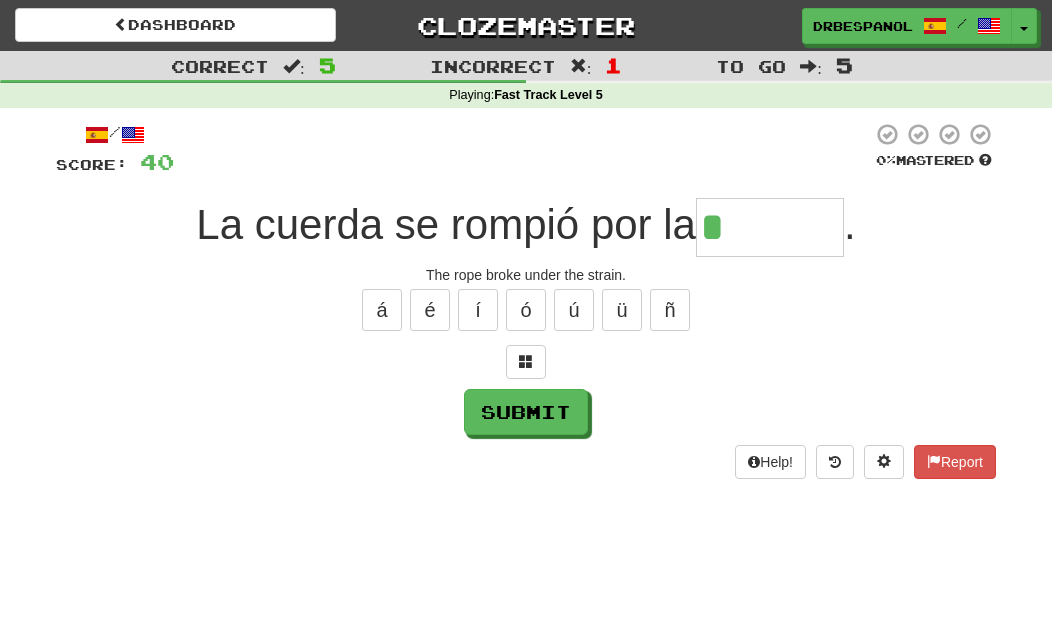 type on "*******" 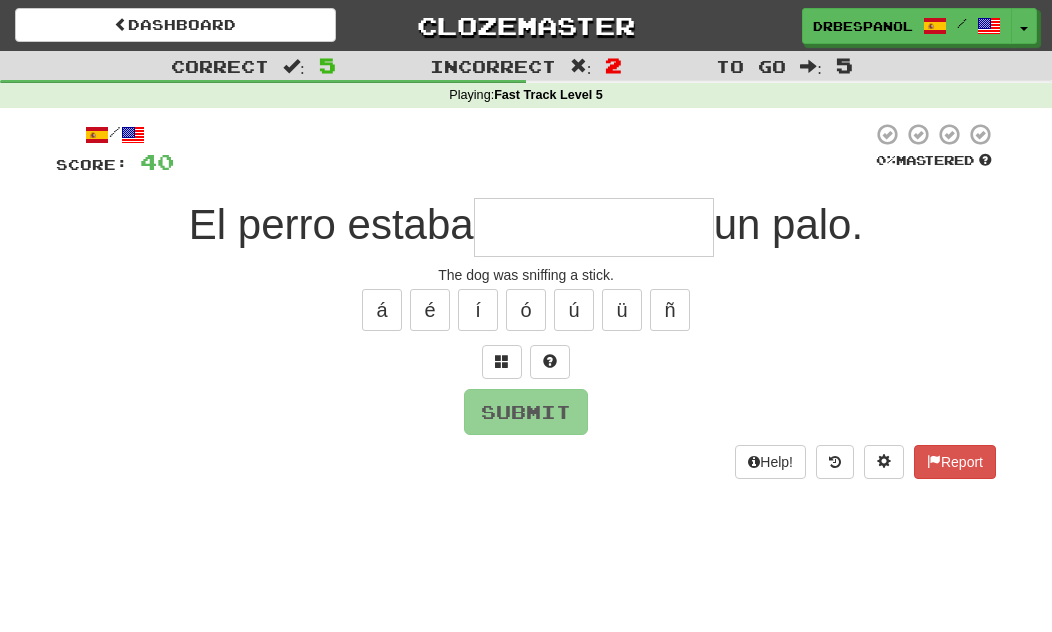 type on "**********" 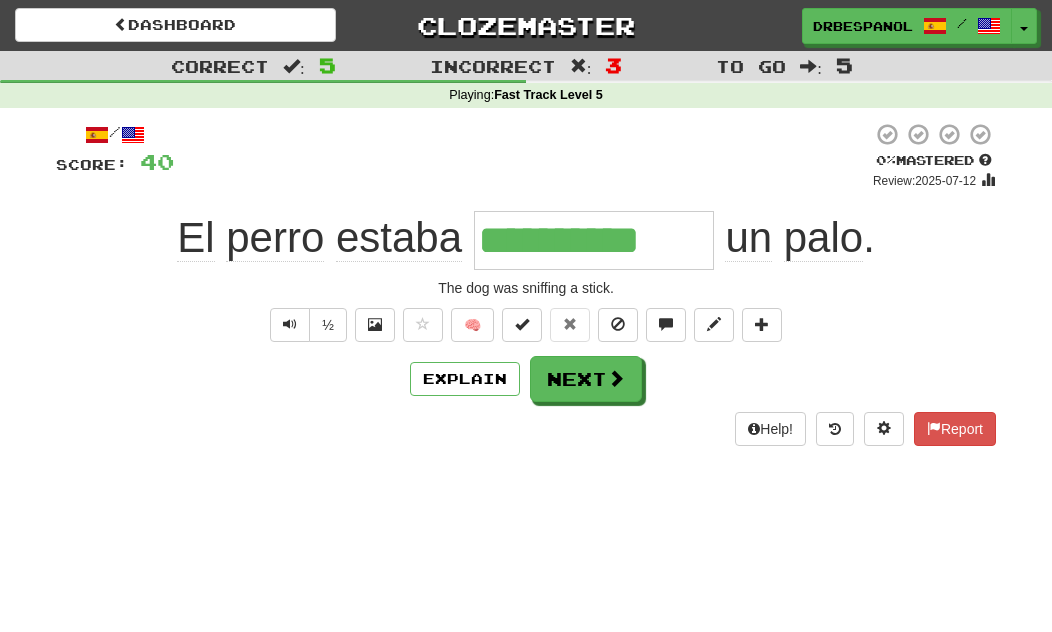 type on "**********" 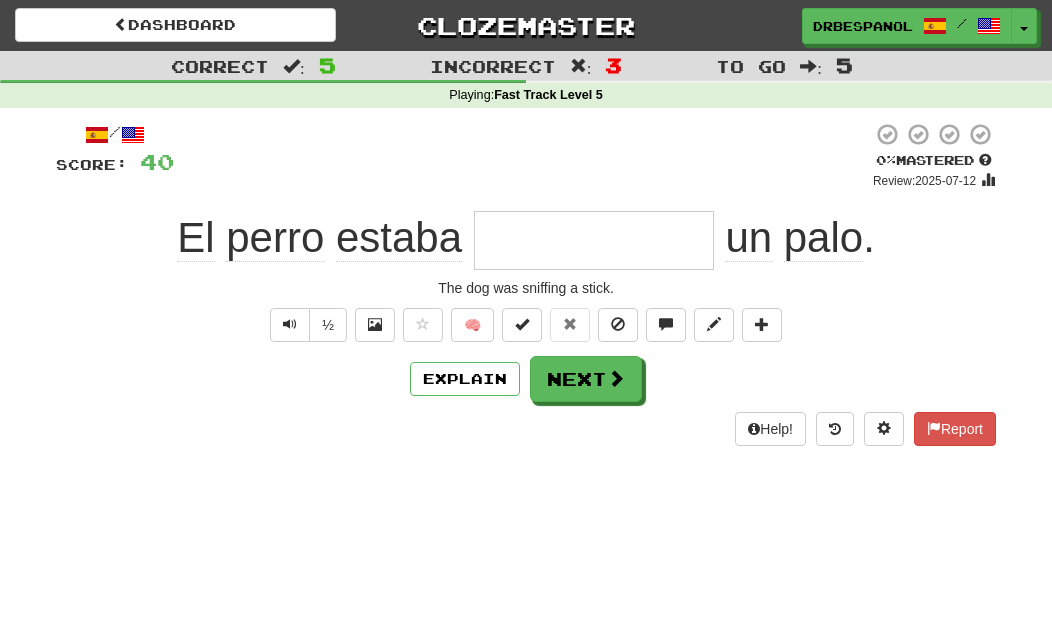 type on "*****" 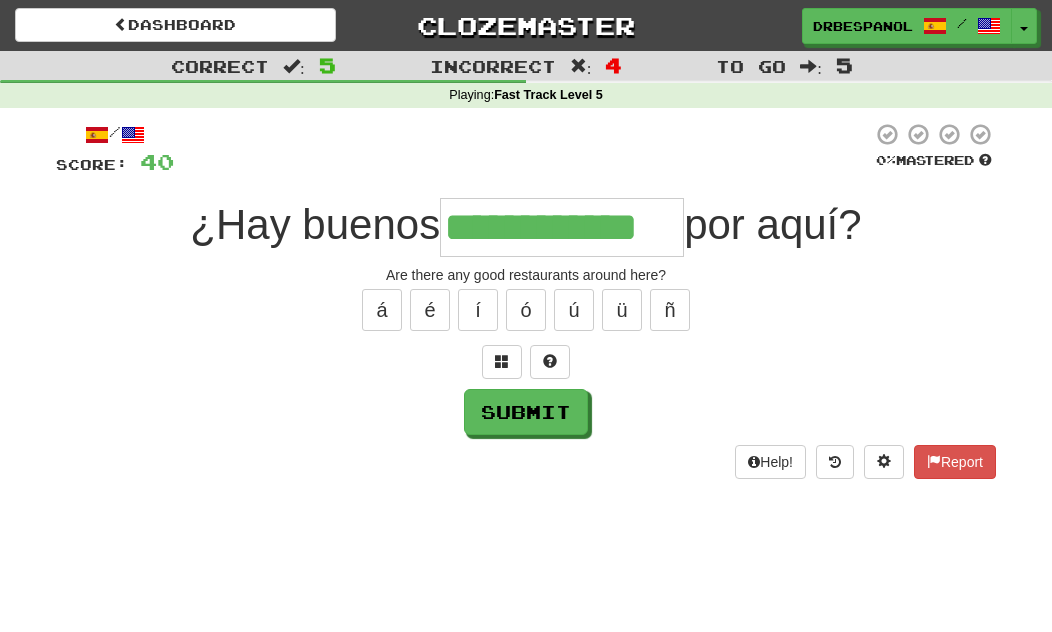 type on "**********" 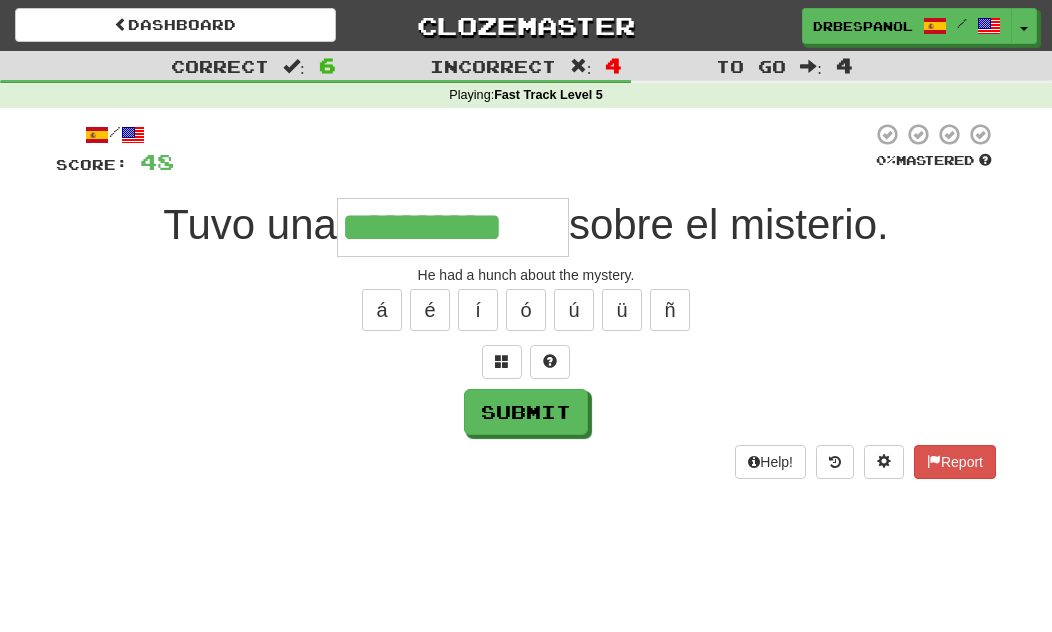 type on "**********" 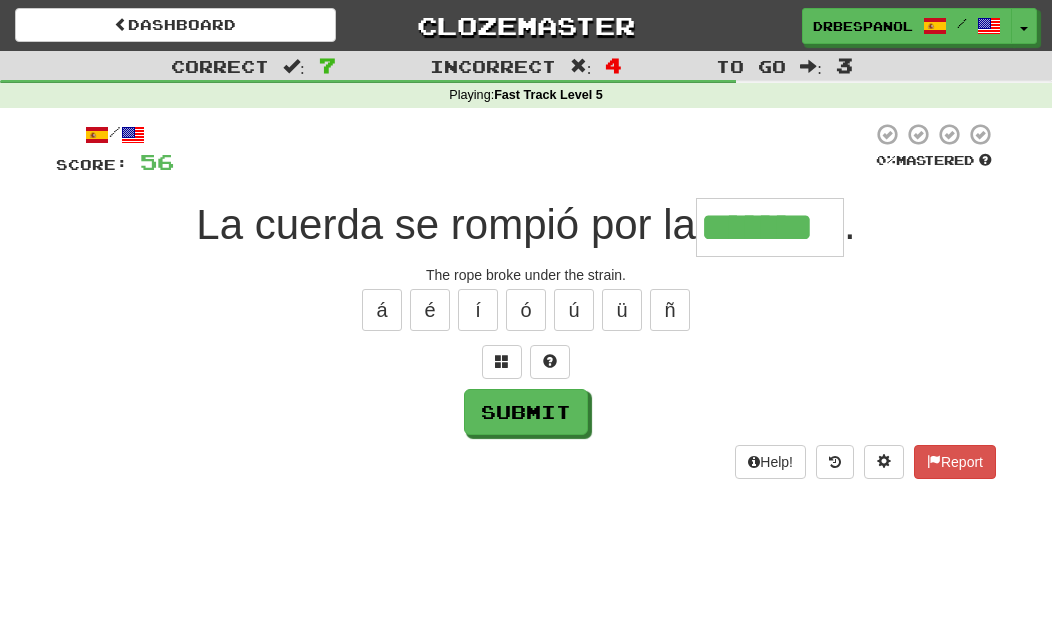 type on "*******" 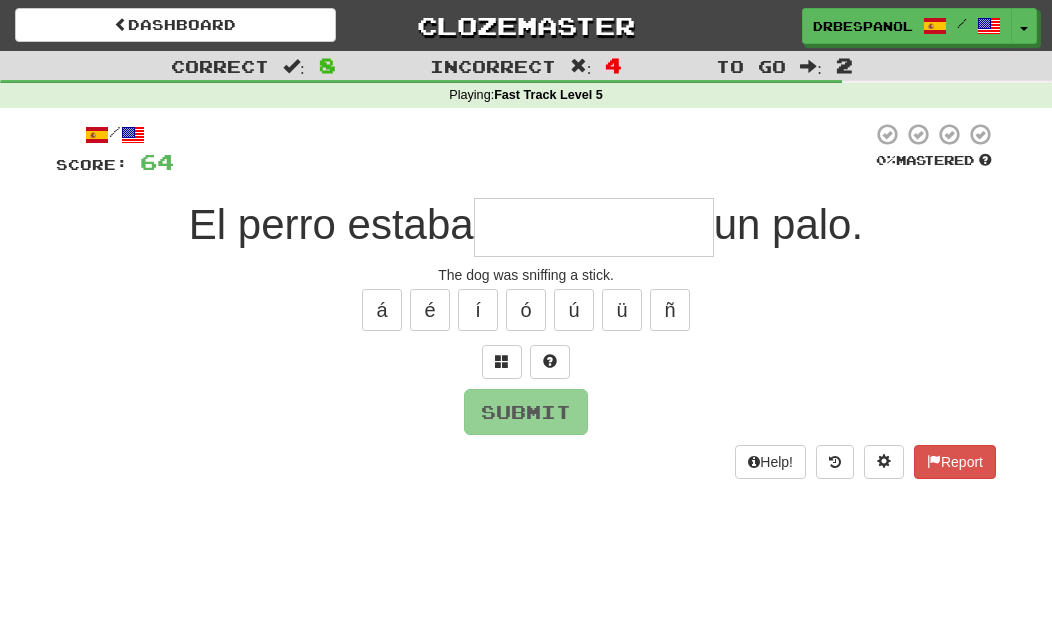 type on "*" 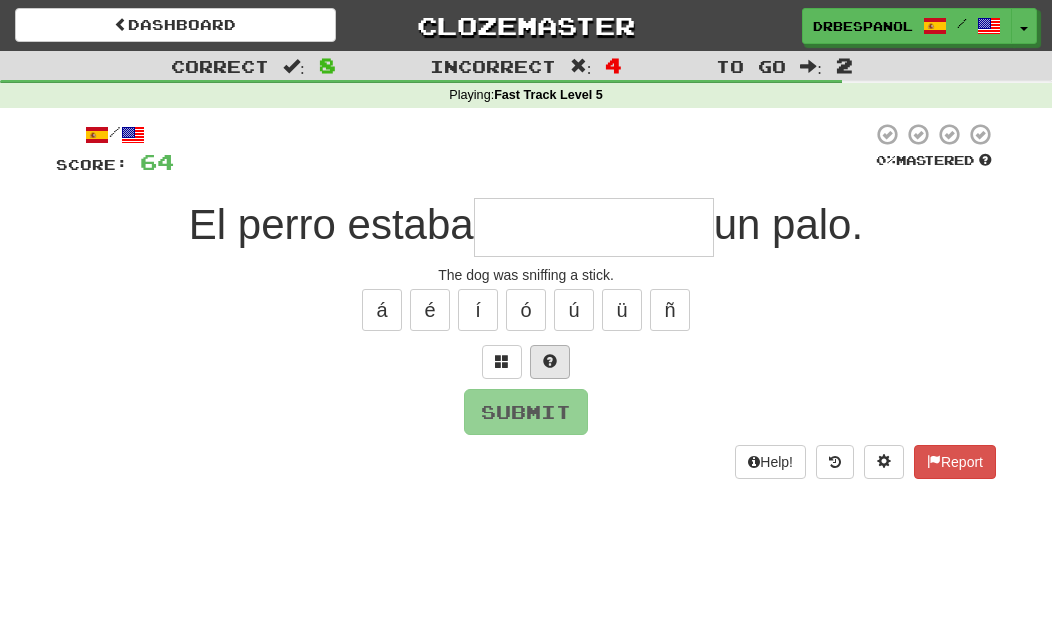 click at bounding box center [550, 361] 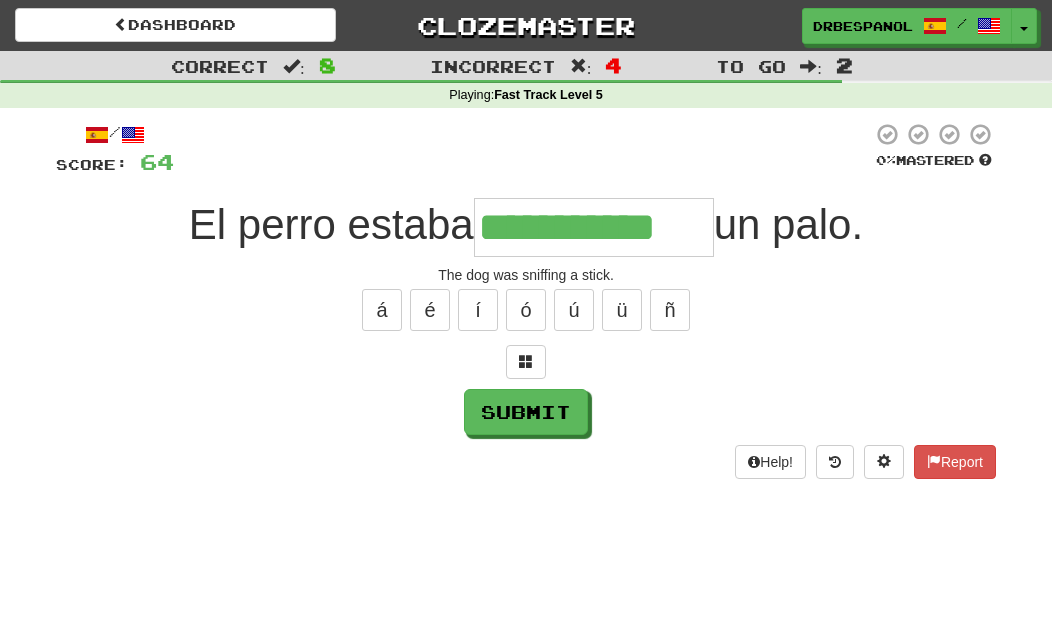 type on "**********" 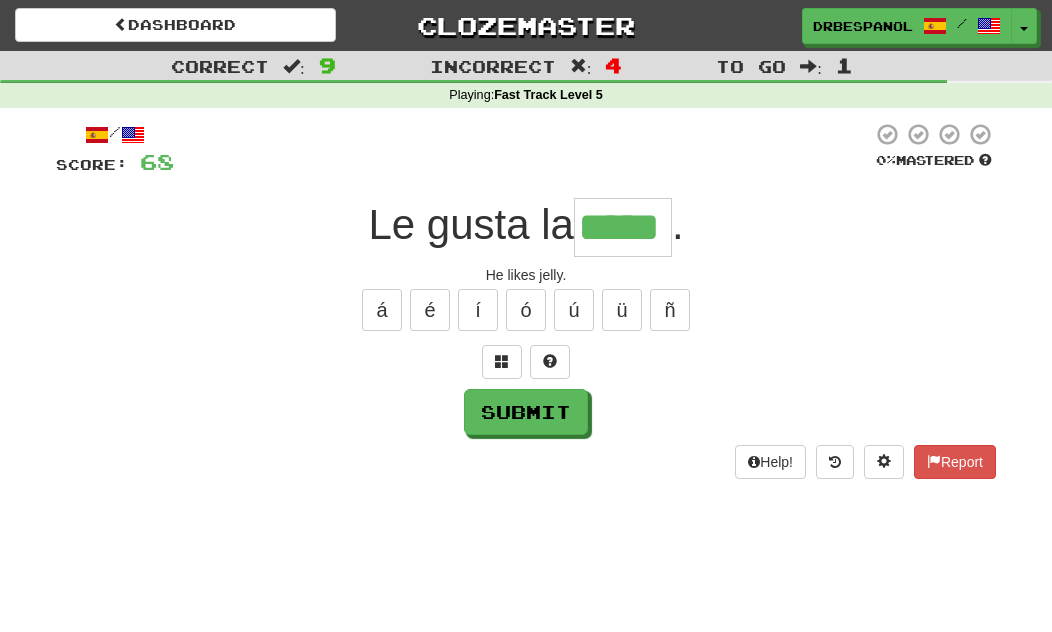 type on "*****" 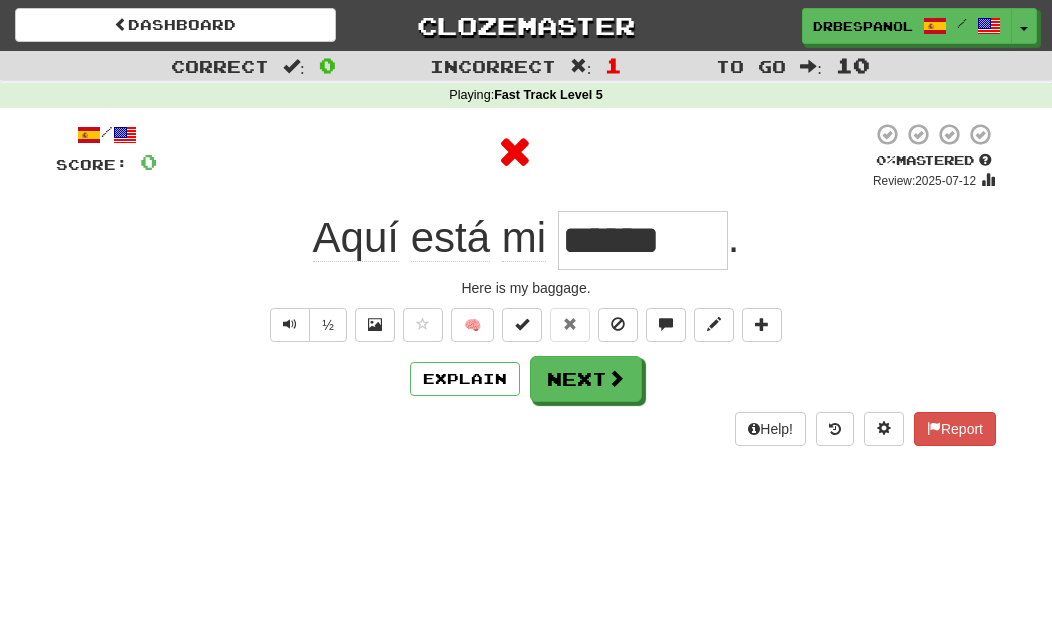 type on "********" 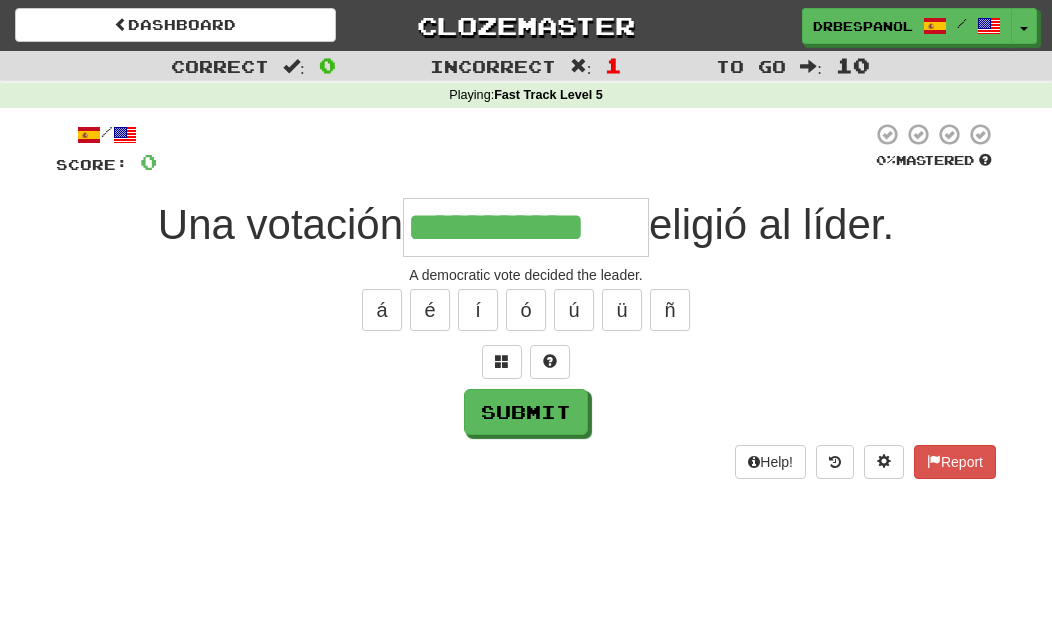 type on "**********" 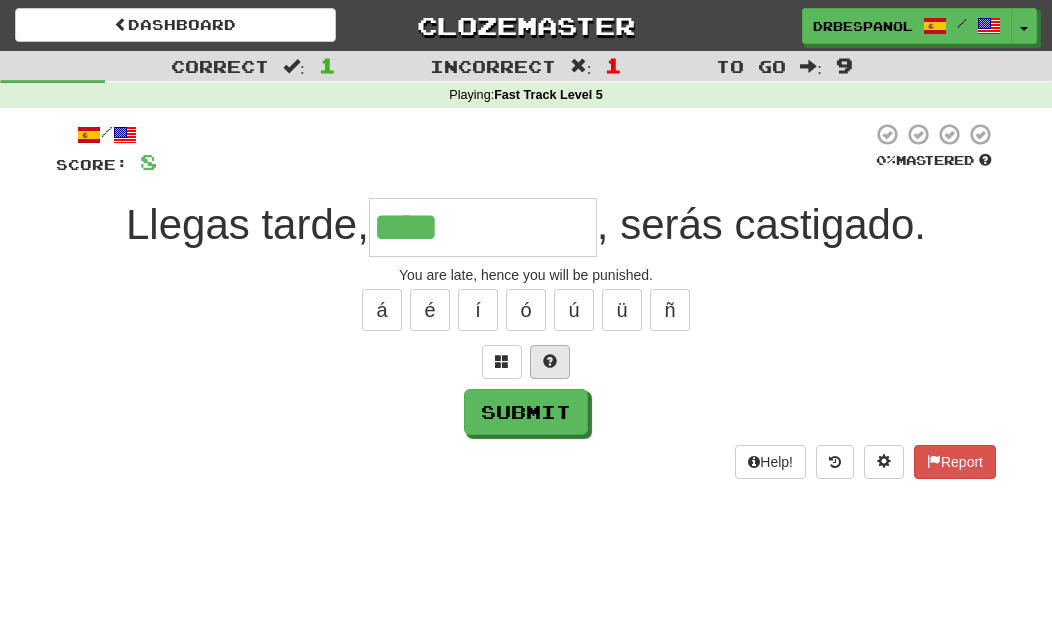 click at bounding box center (550, 362) 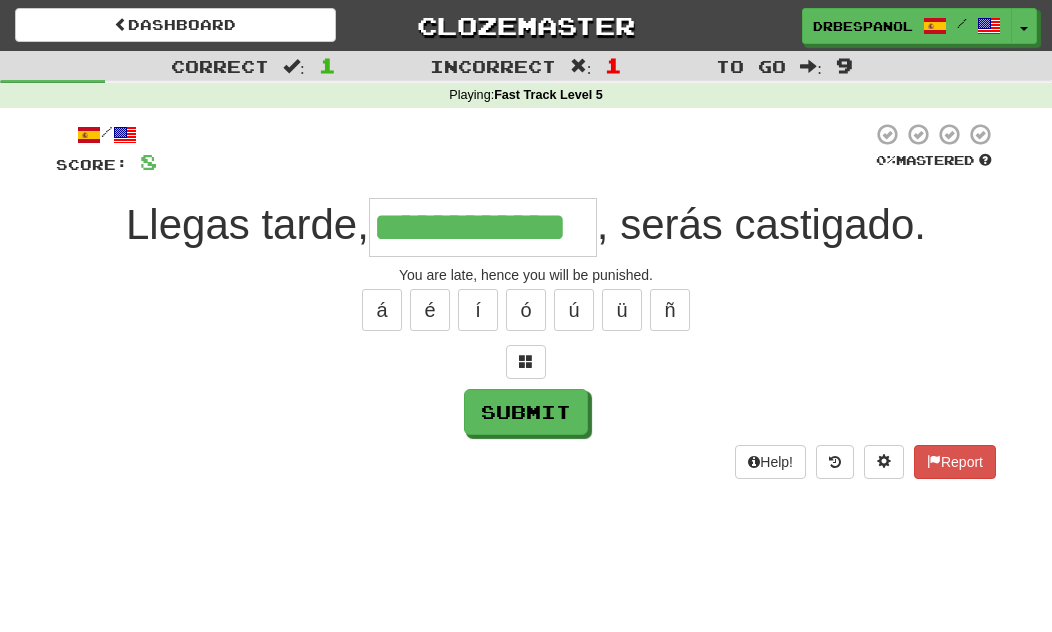 type on "**********" 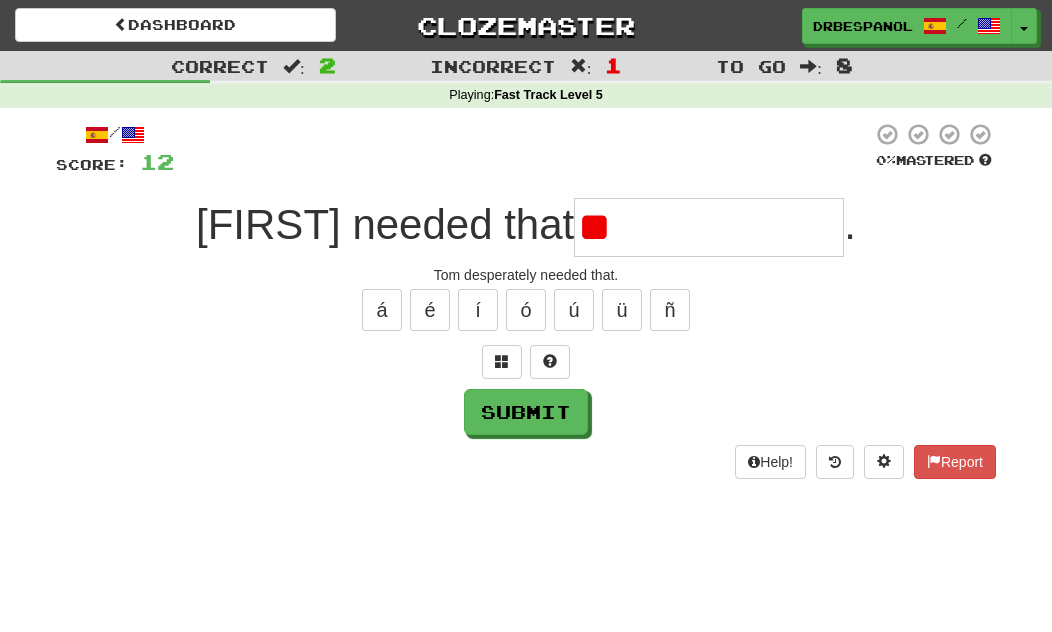 type on "*" 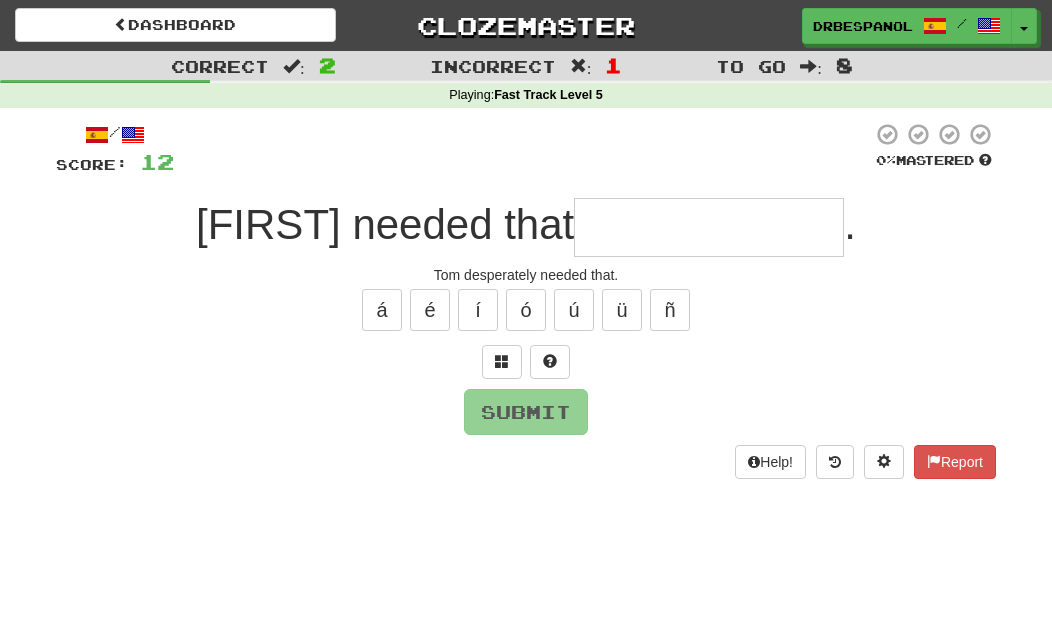 type on "*" 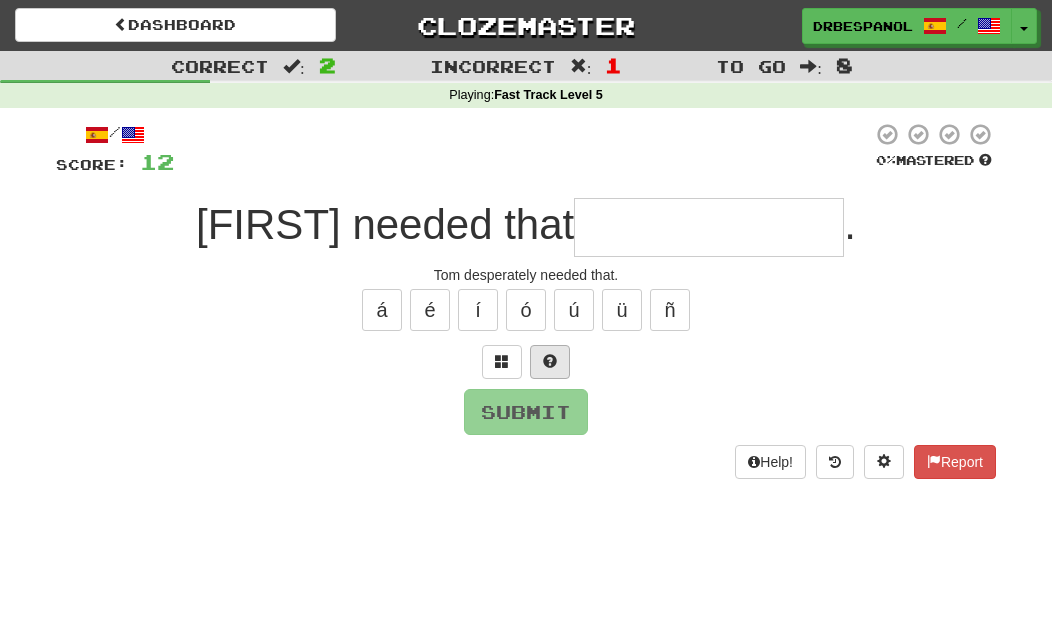click at bounding box center (550, 361) 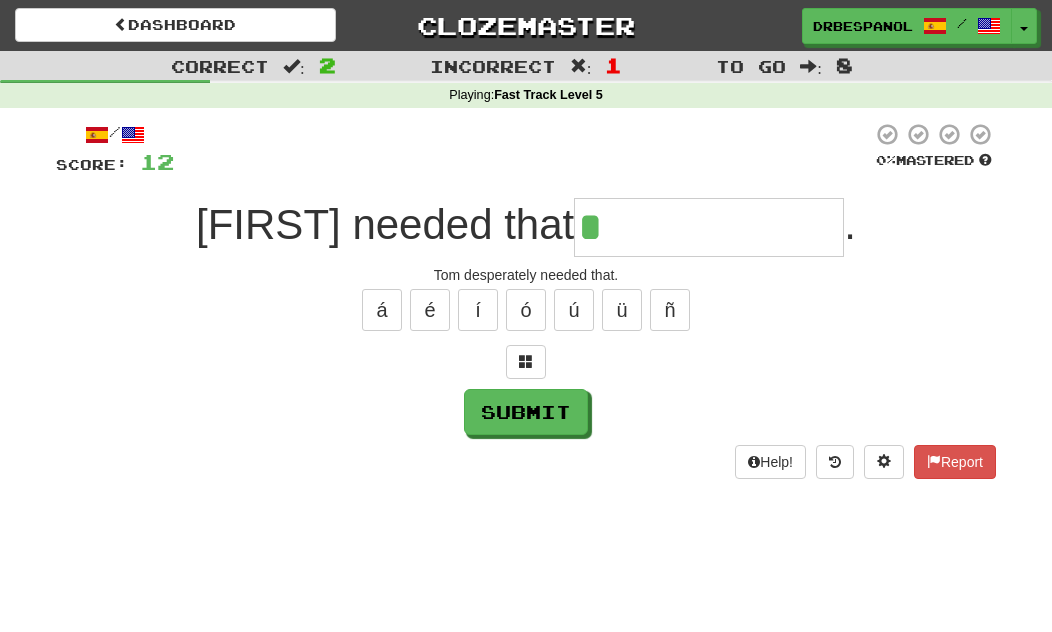 type on "**********" 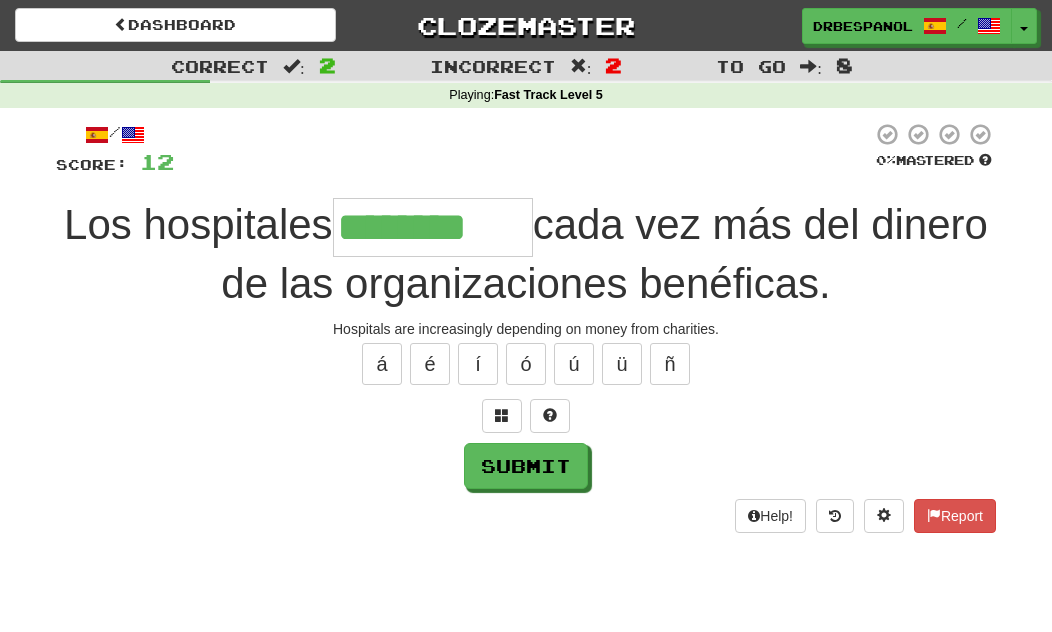 type on "********" 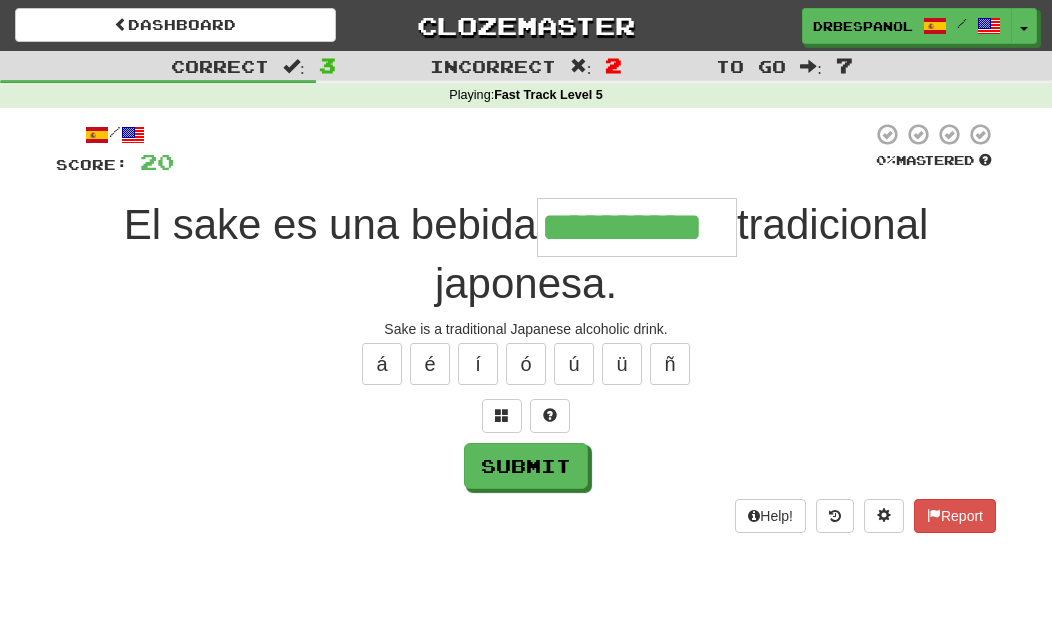 type on "**********" 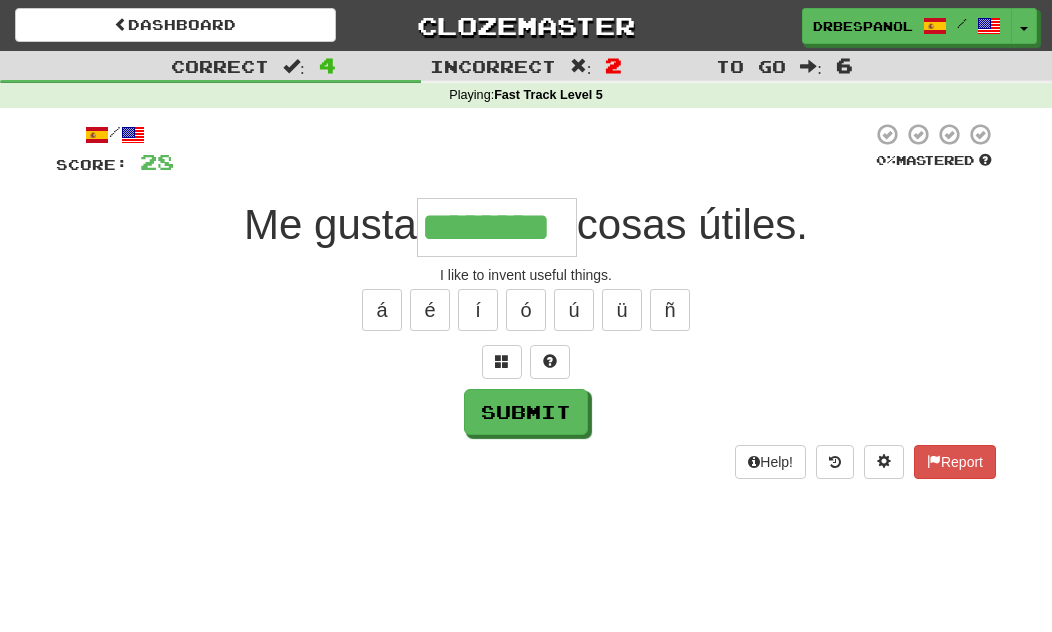 type on "********" 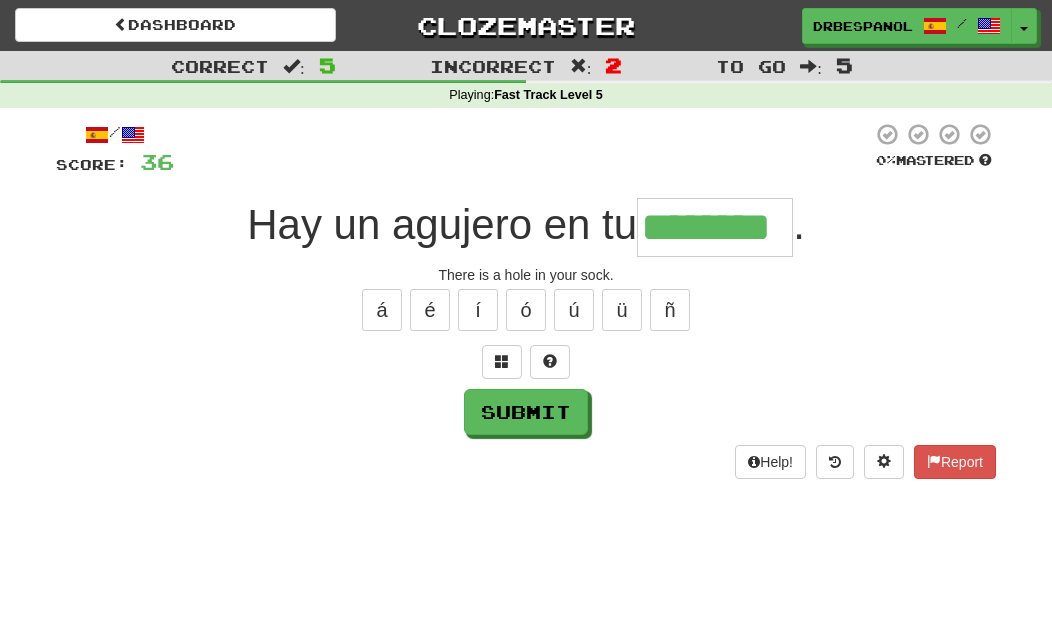 type on "********" 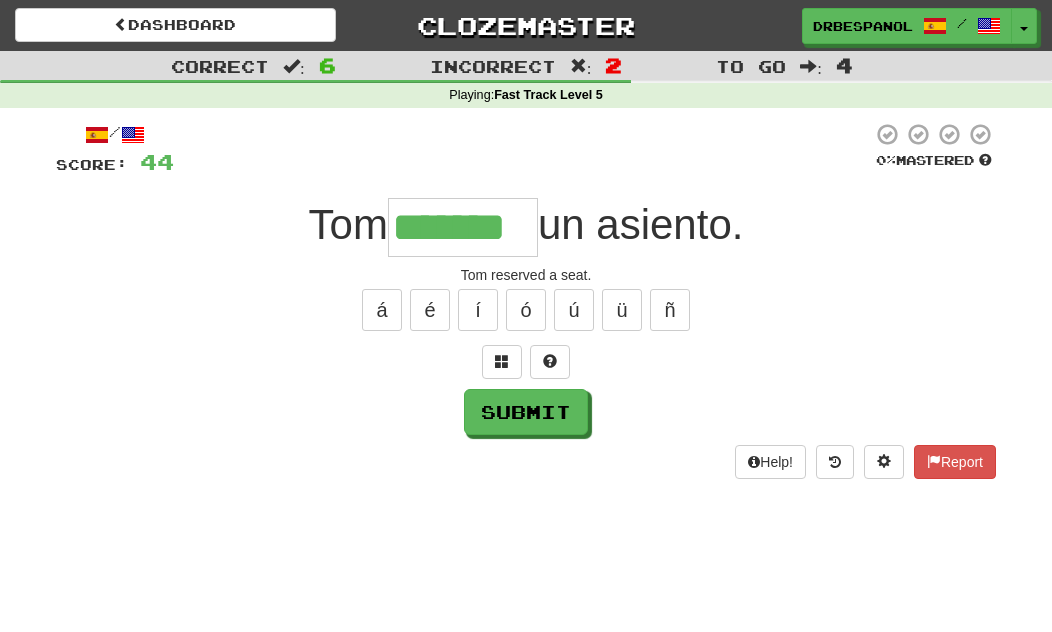 type on "*******" 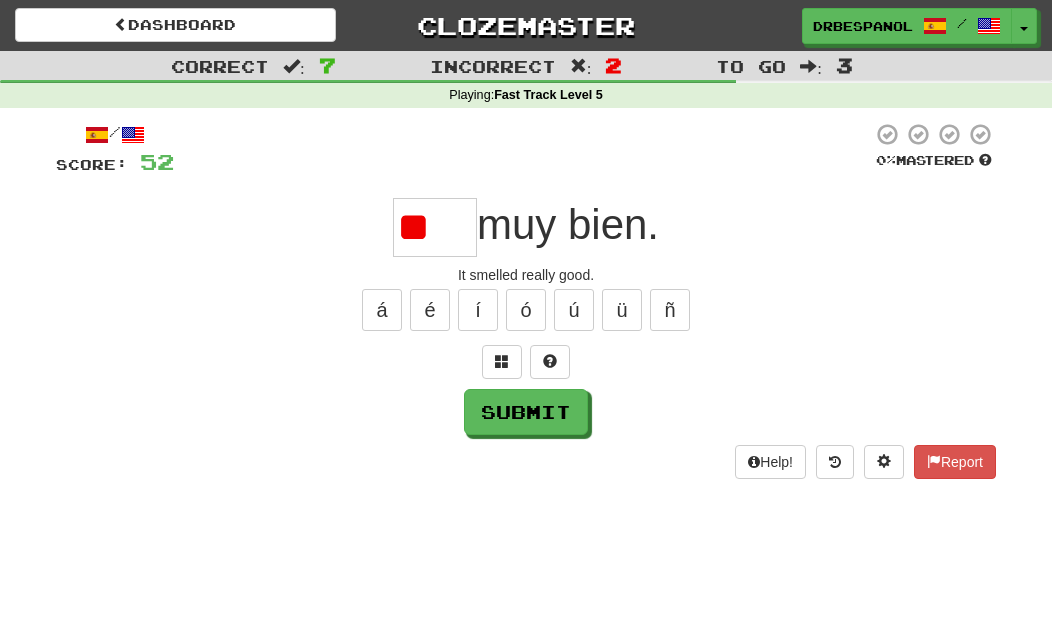 type on "*" 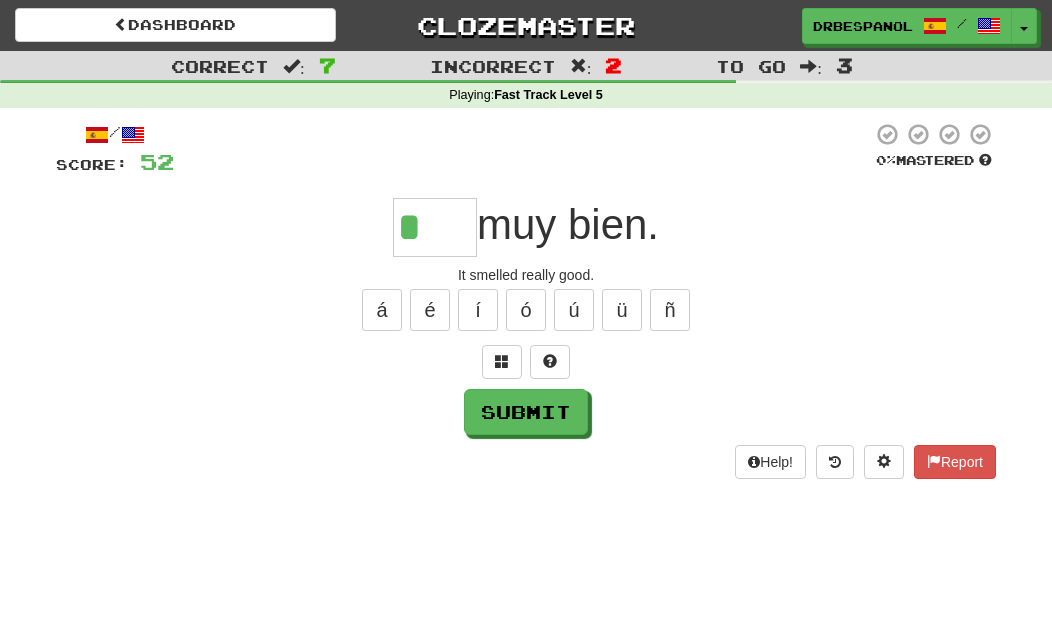 type on "****" 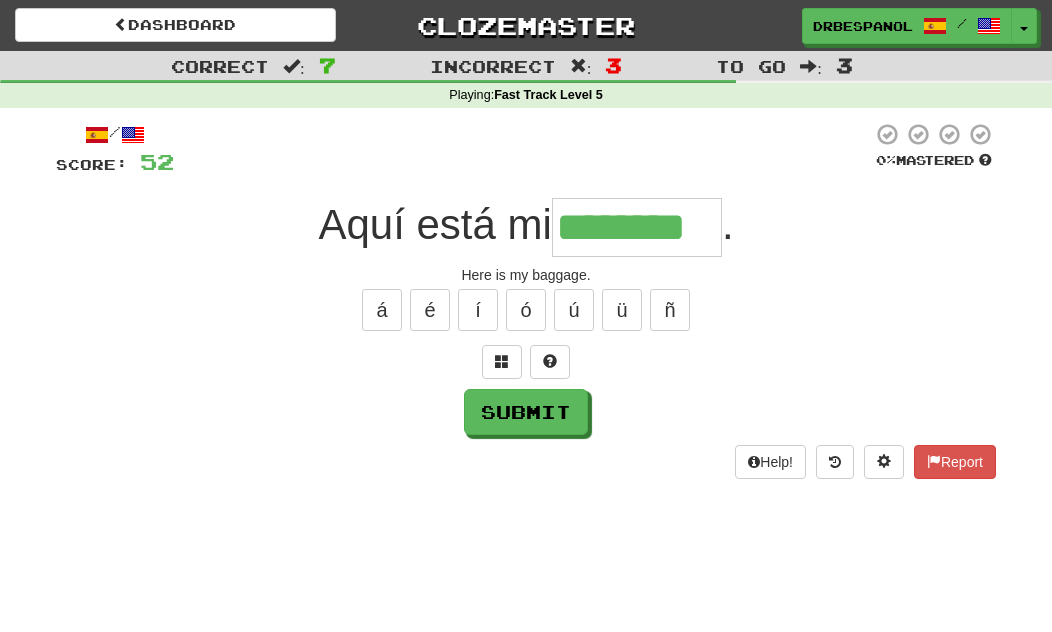 type on "********" 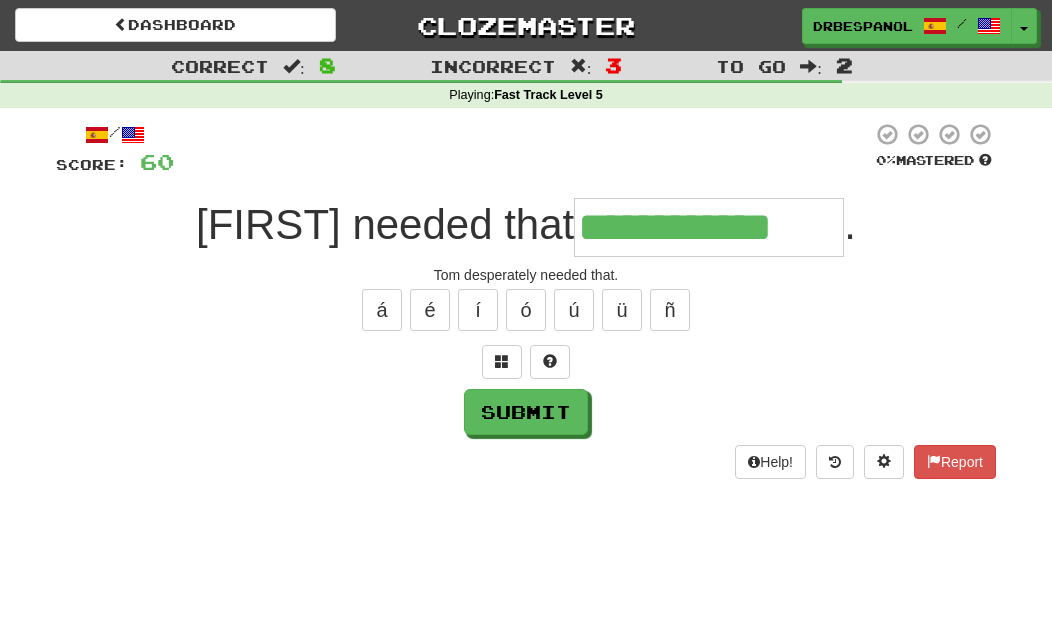 type on "**********" 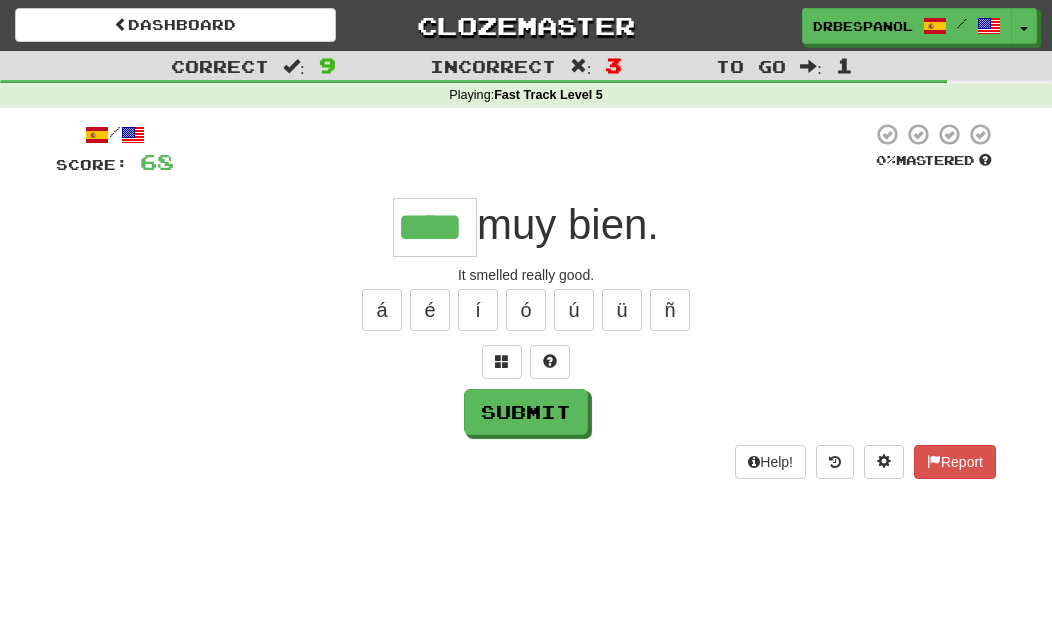 type on "****" 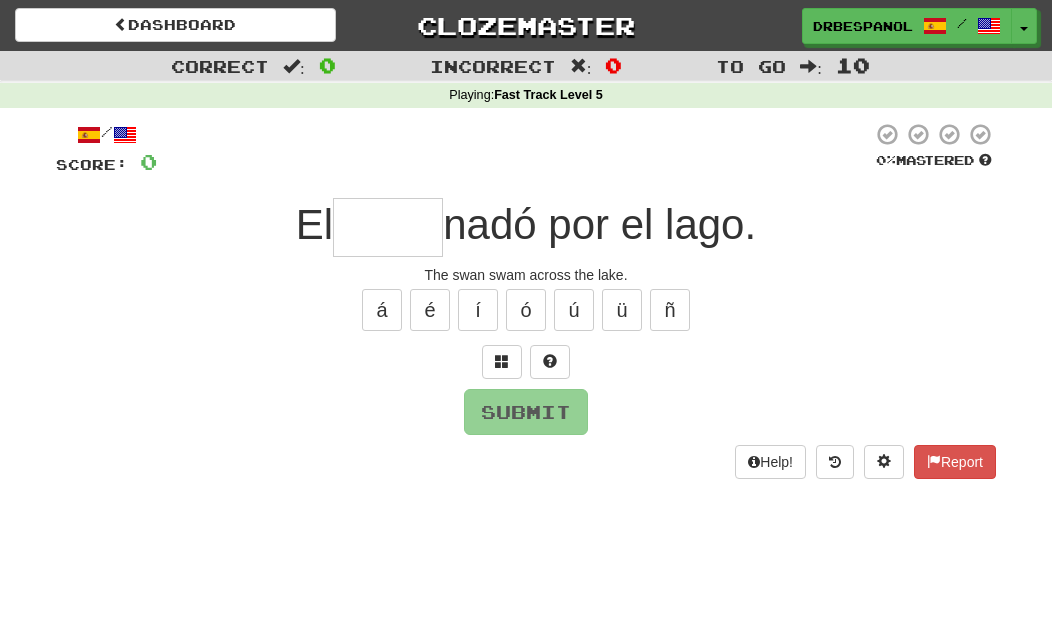 type on "*" 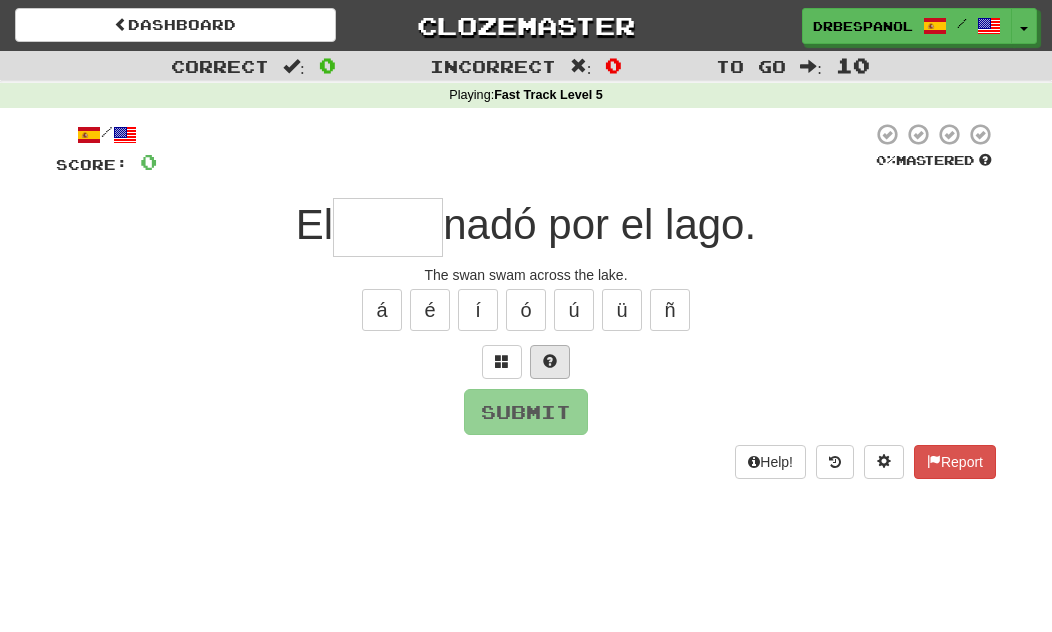 click at bounding box center (550, 361) 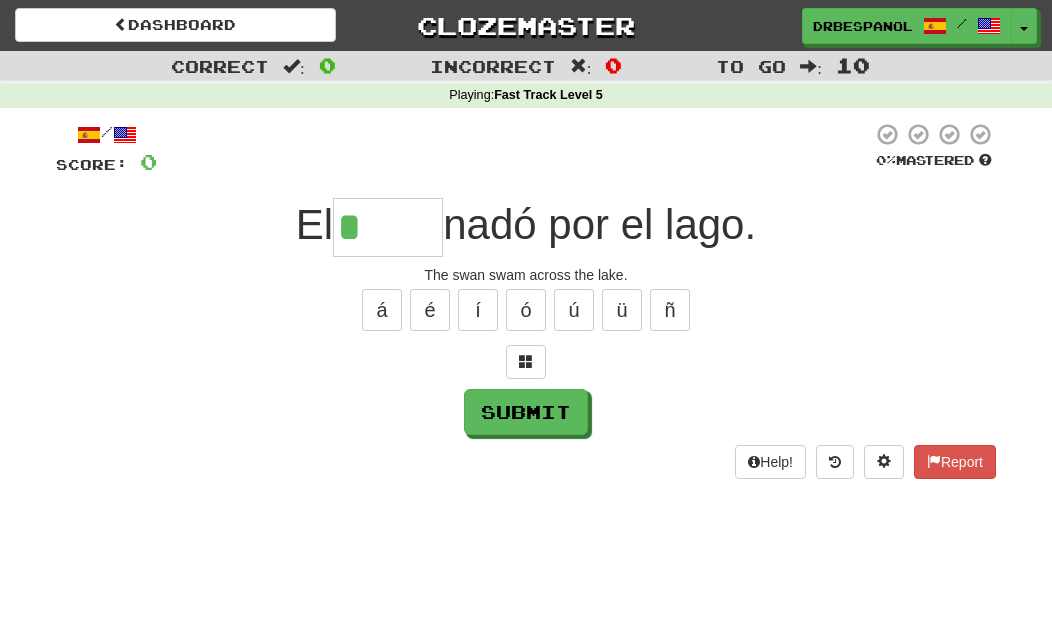 type on "*****" 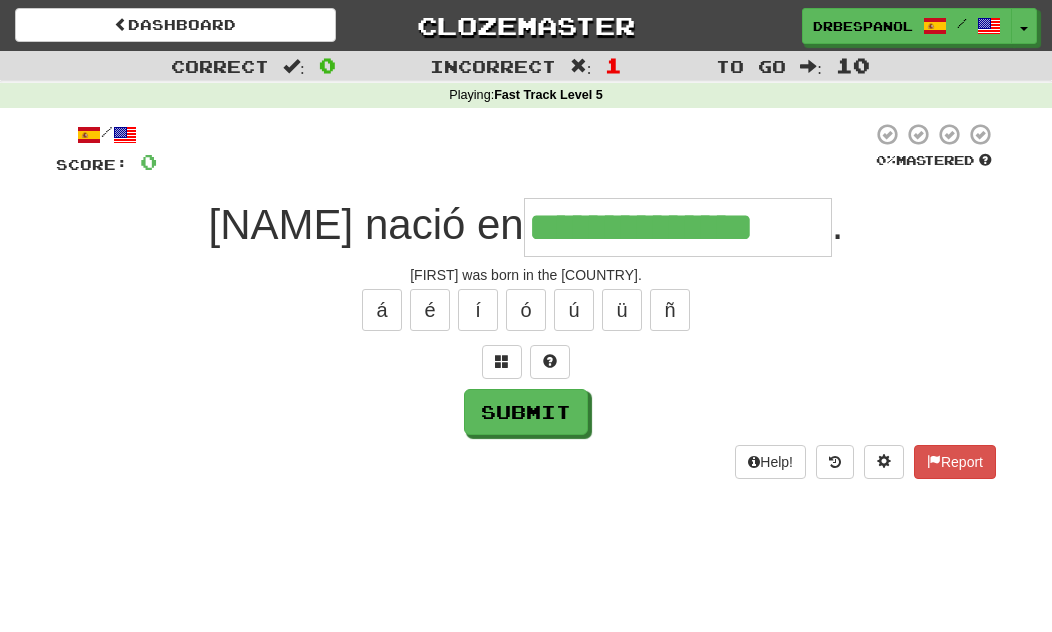type on "**********" 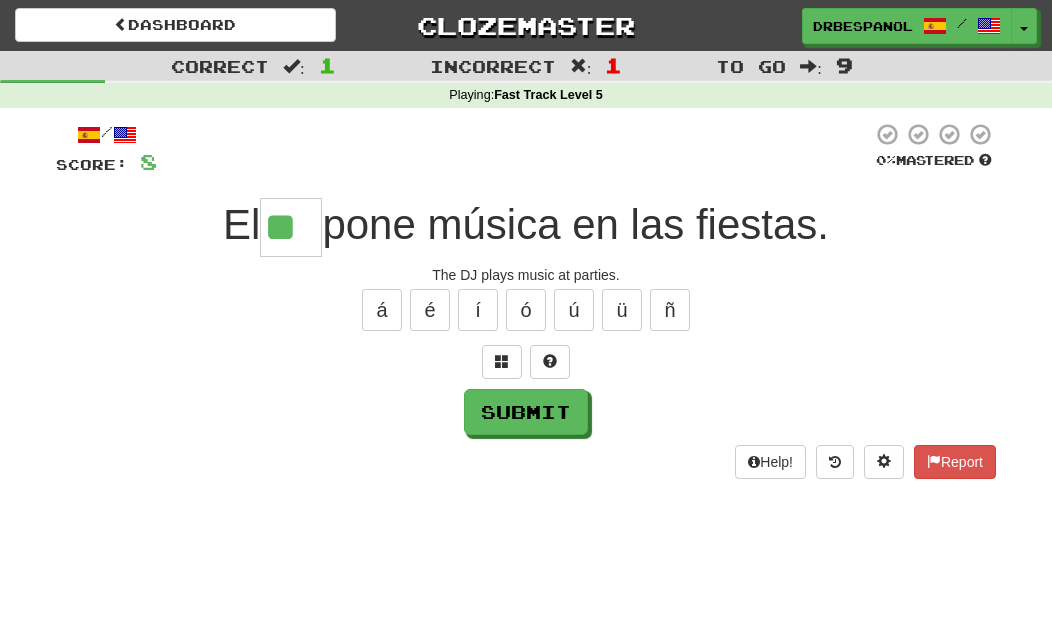 type on "**" 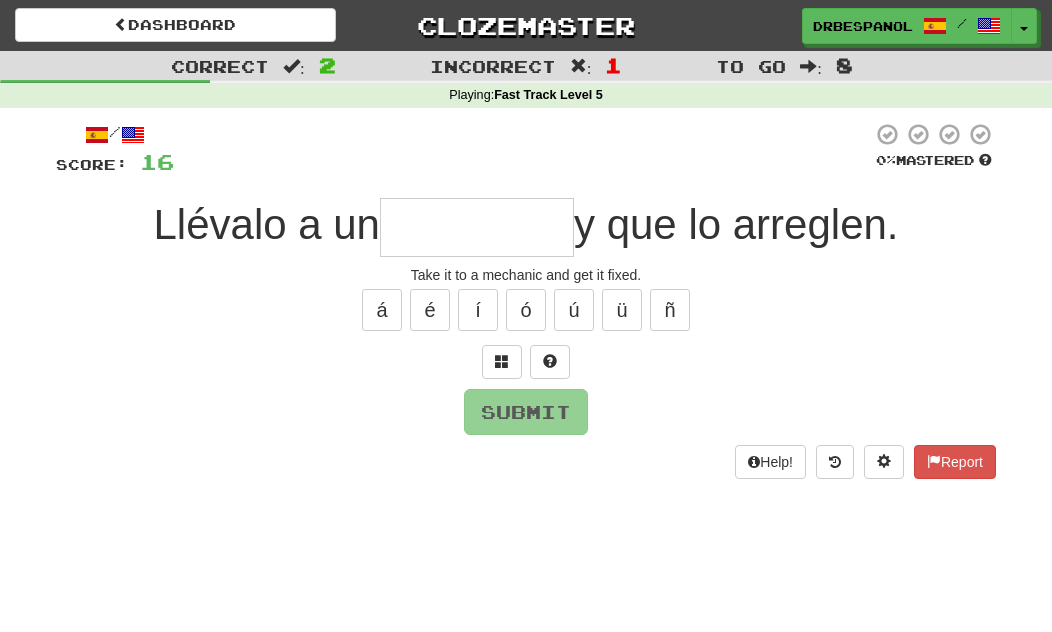 type on "********" 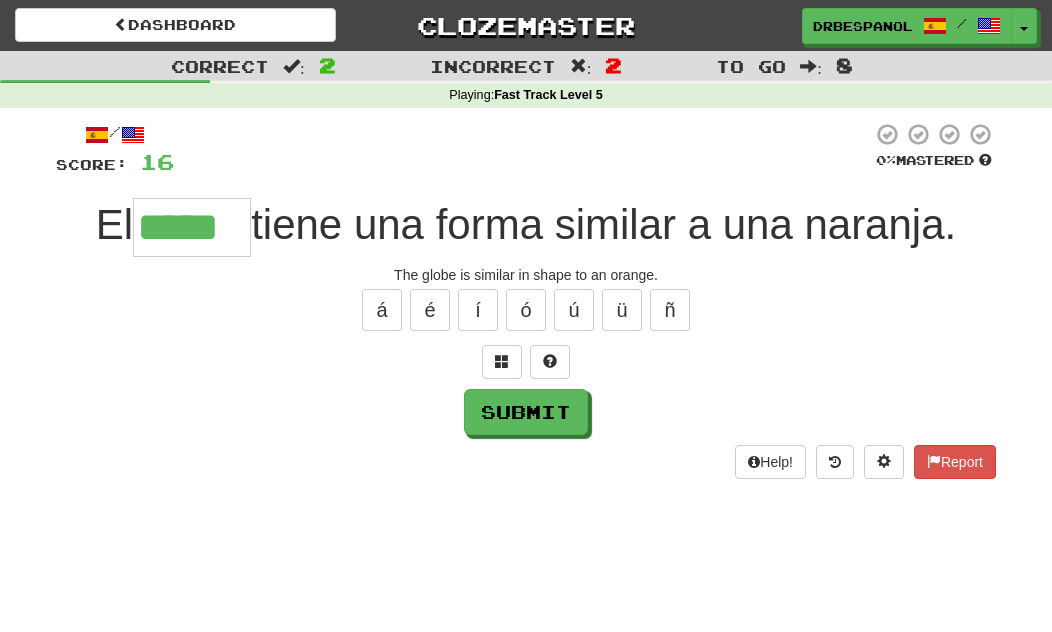 type on "*****" 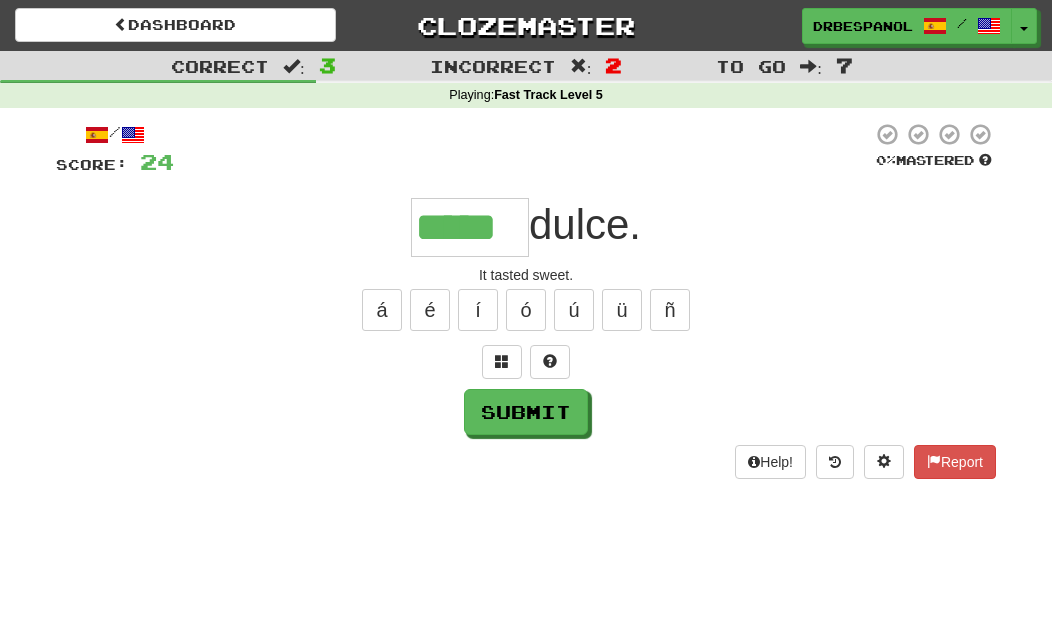 type on "*****" 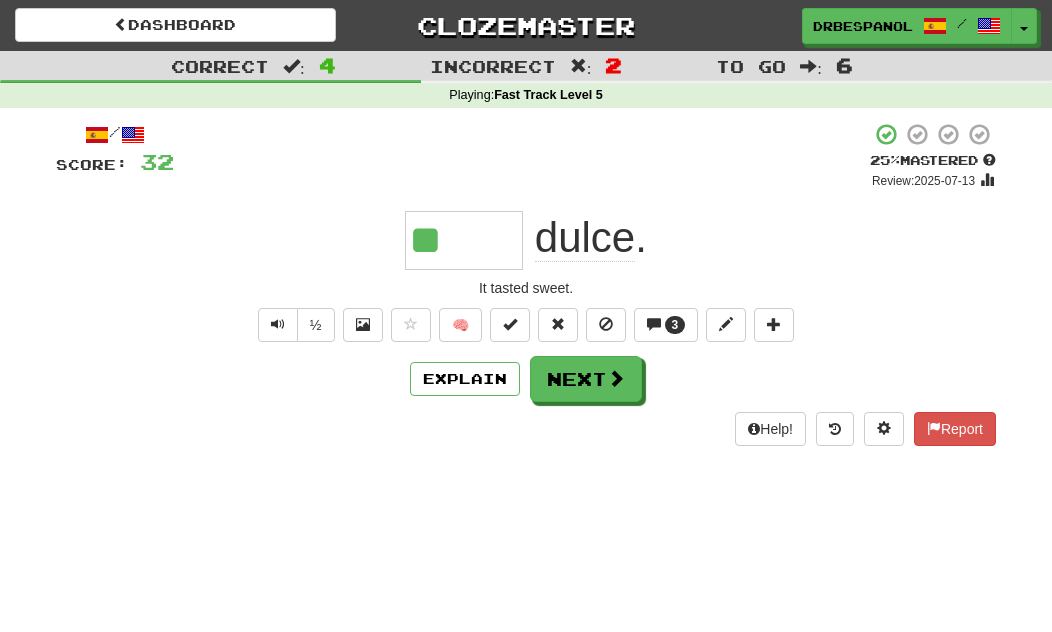type on "**" 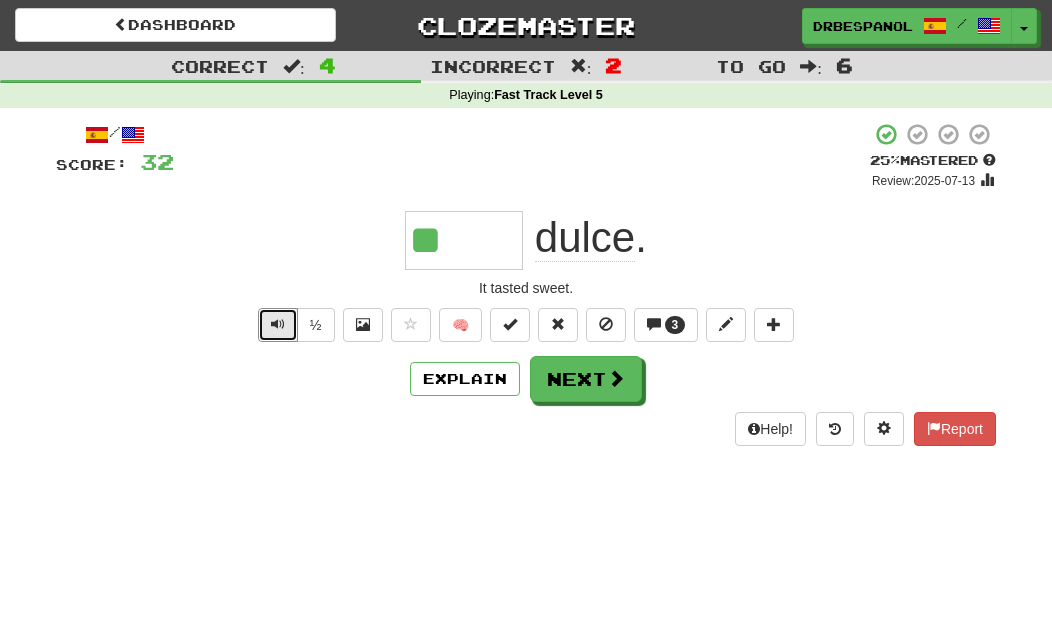 type 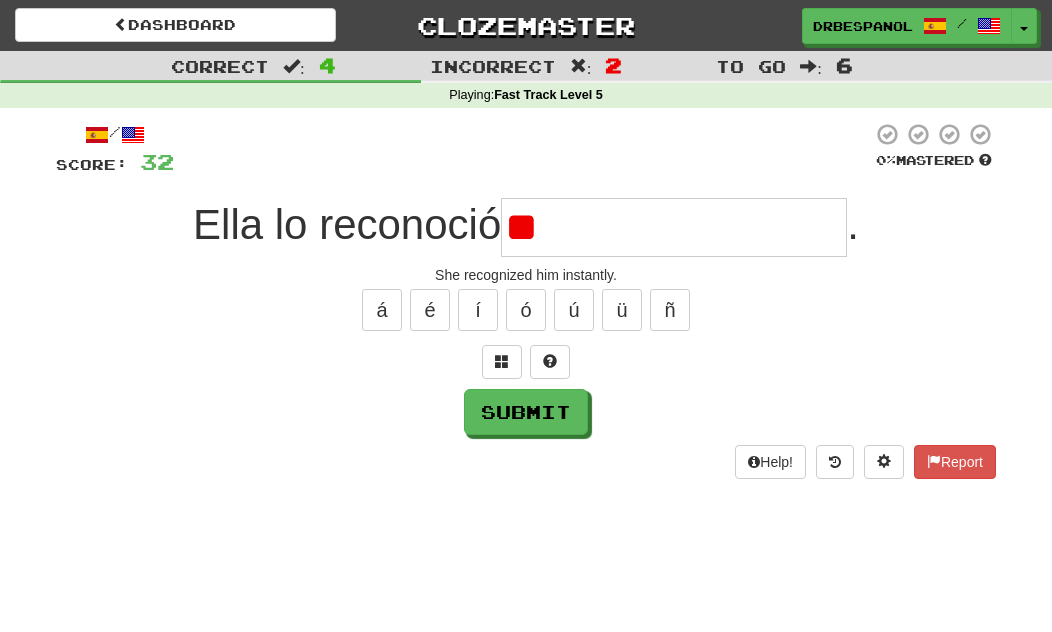 type on "*" 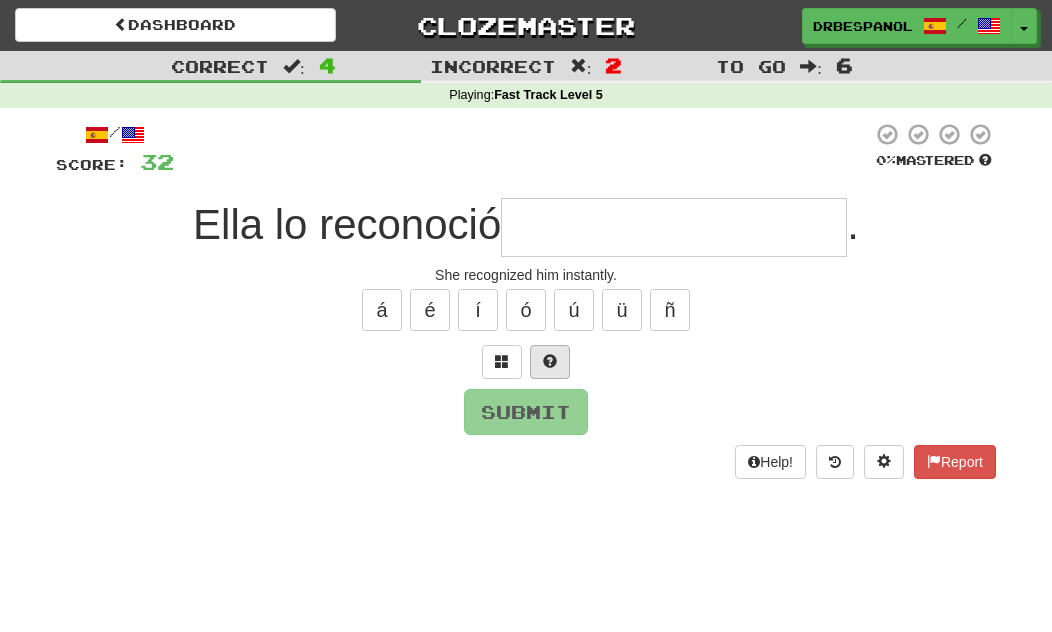 click at bounding box center (550, 362) 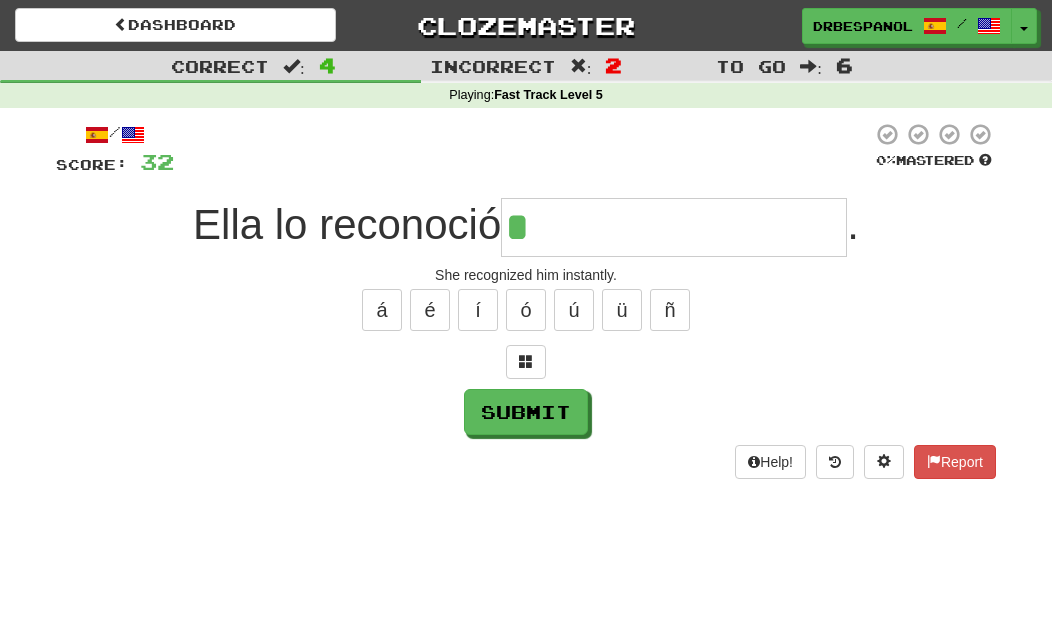 type on "**********" 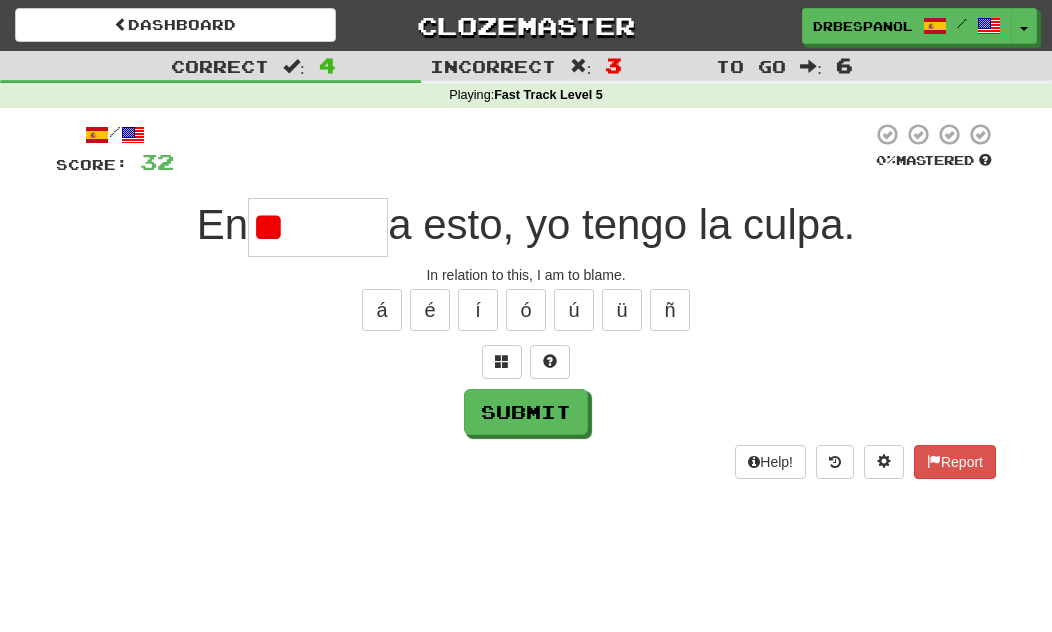 type on "*" 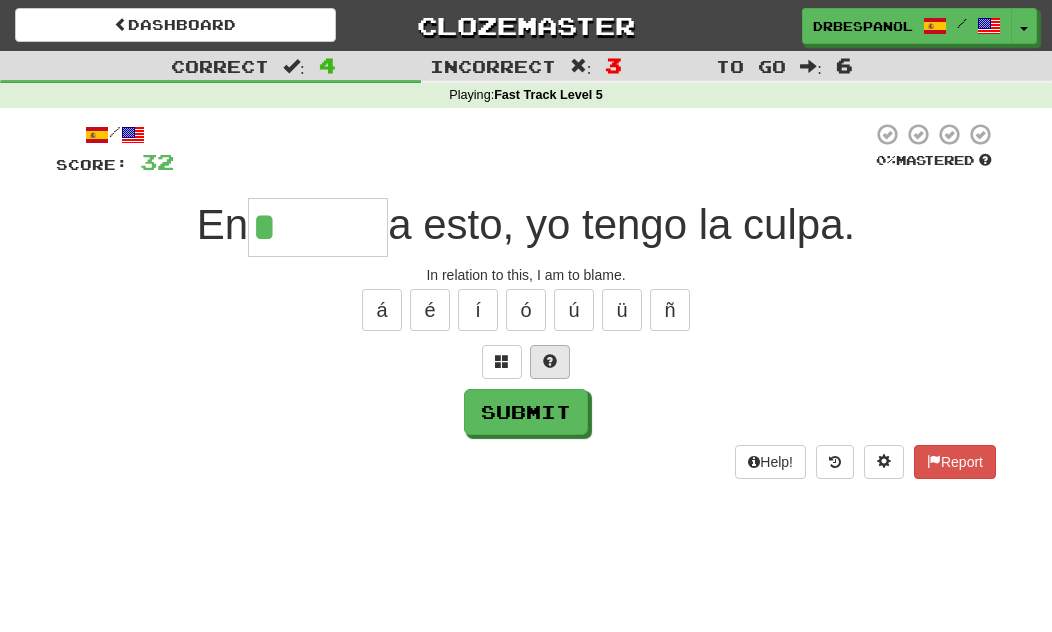 click at bounding box center (550, 361) 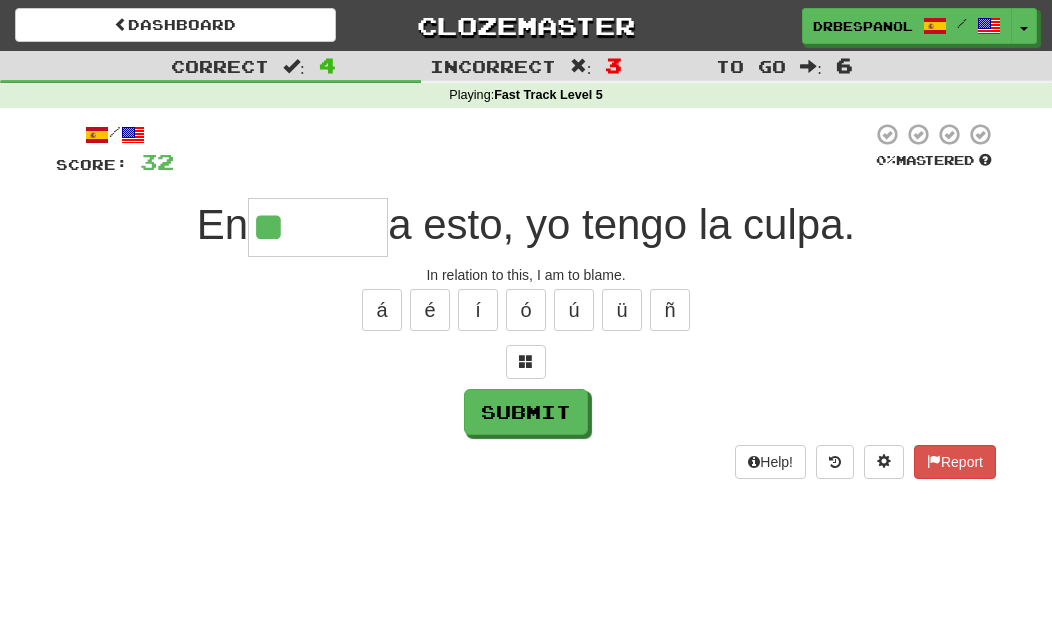 type on "******" 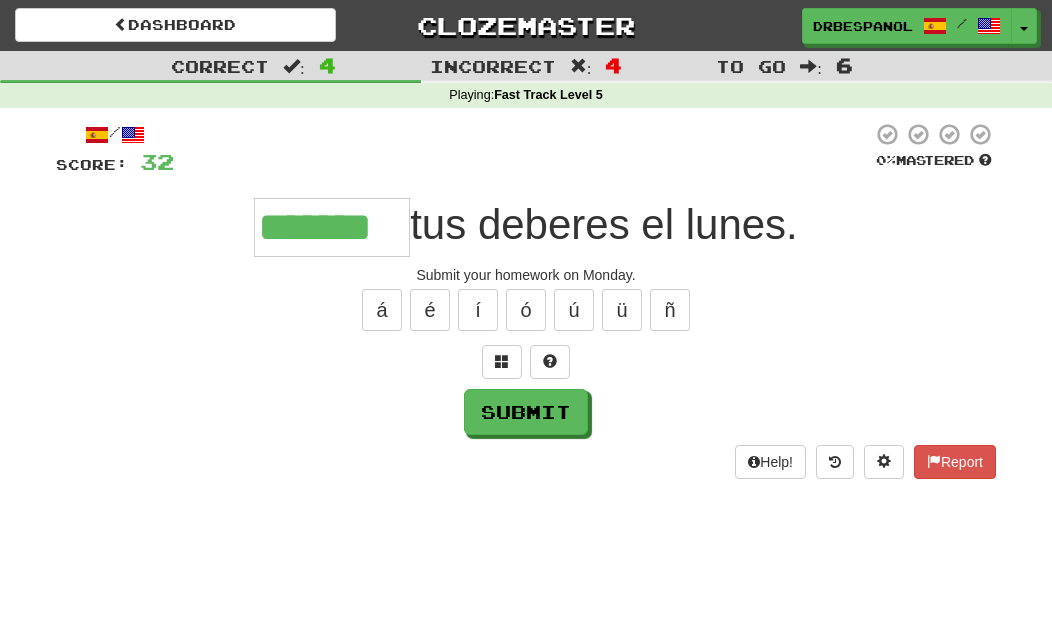 type on "*******" 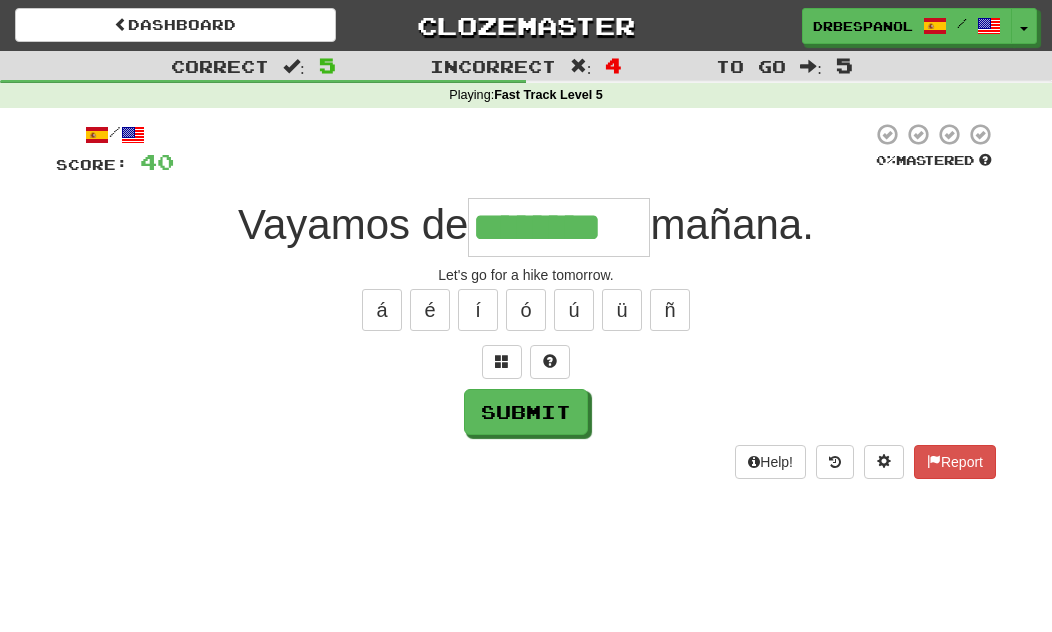type on "********" 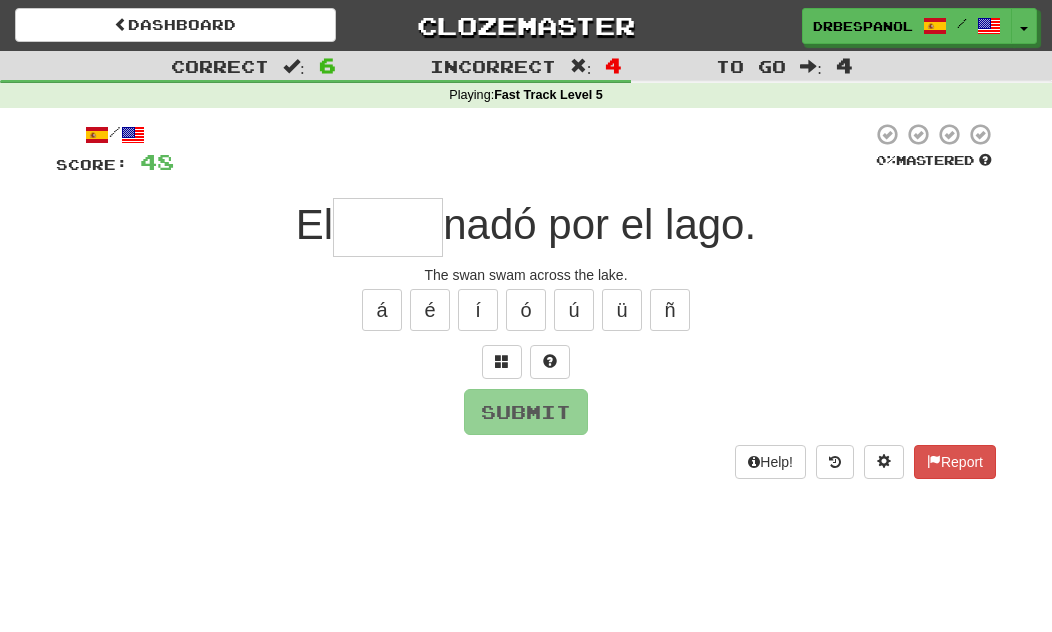 type on "*****" 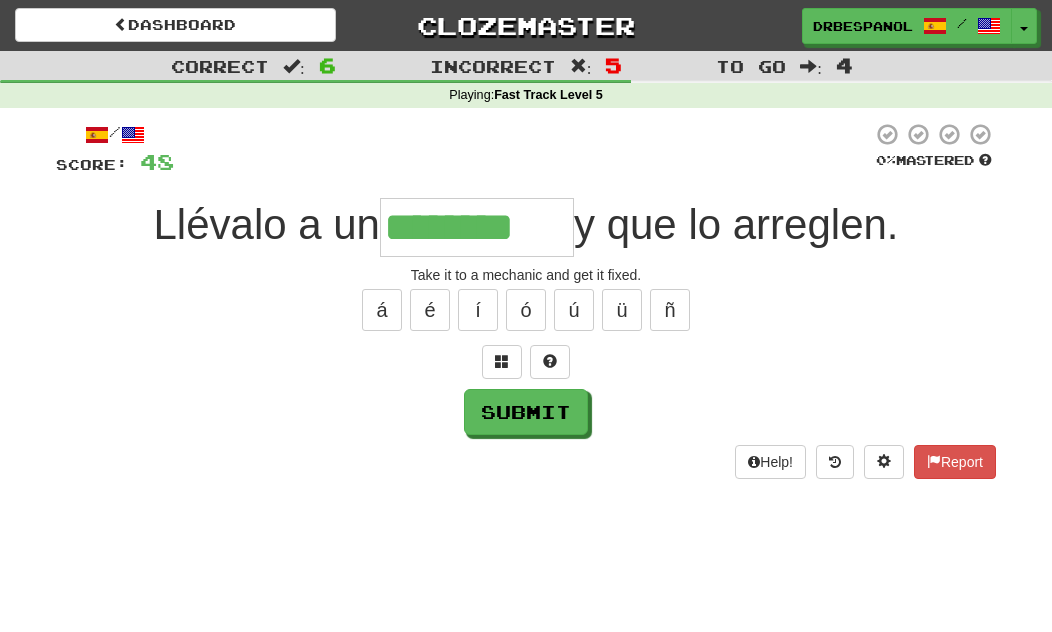 type on "********" 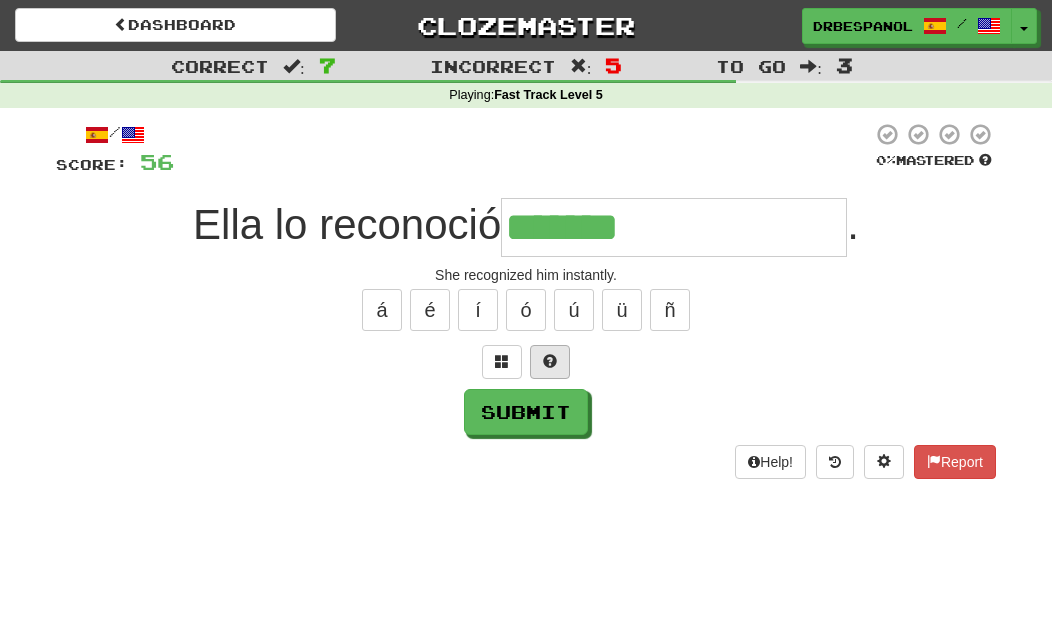 click at bounding box center (550, 362) 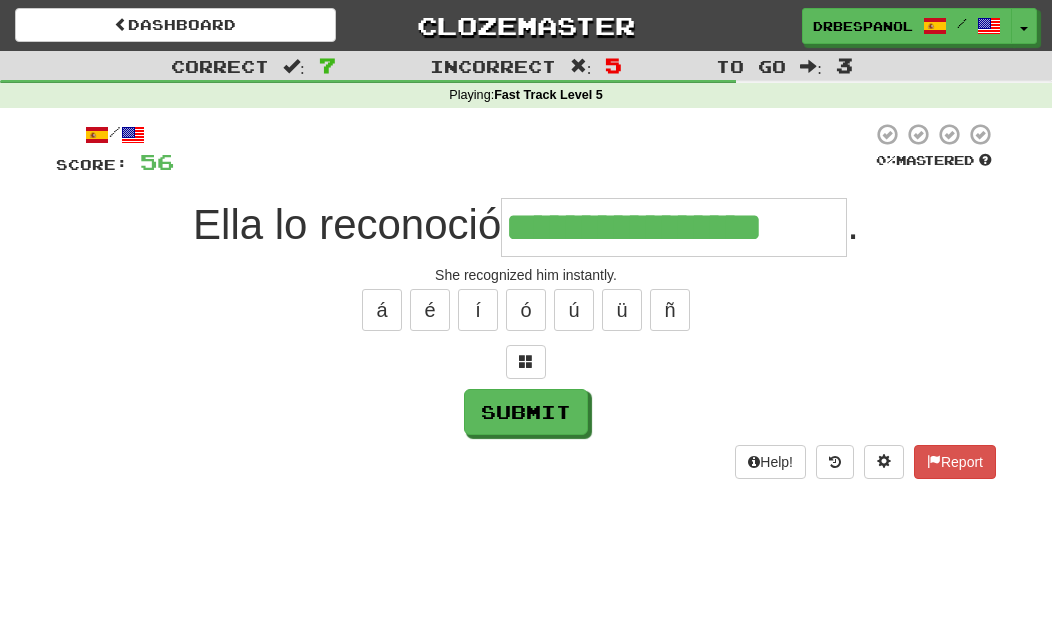 type on "**********" 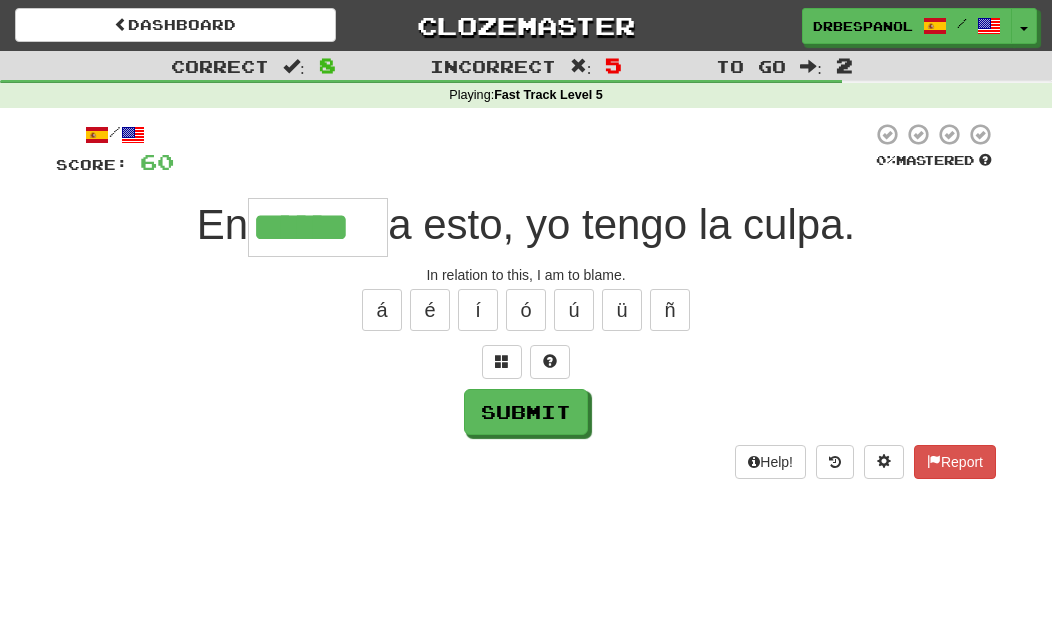 type on "******" 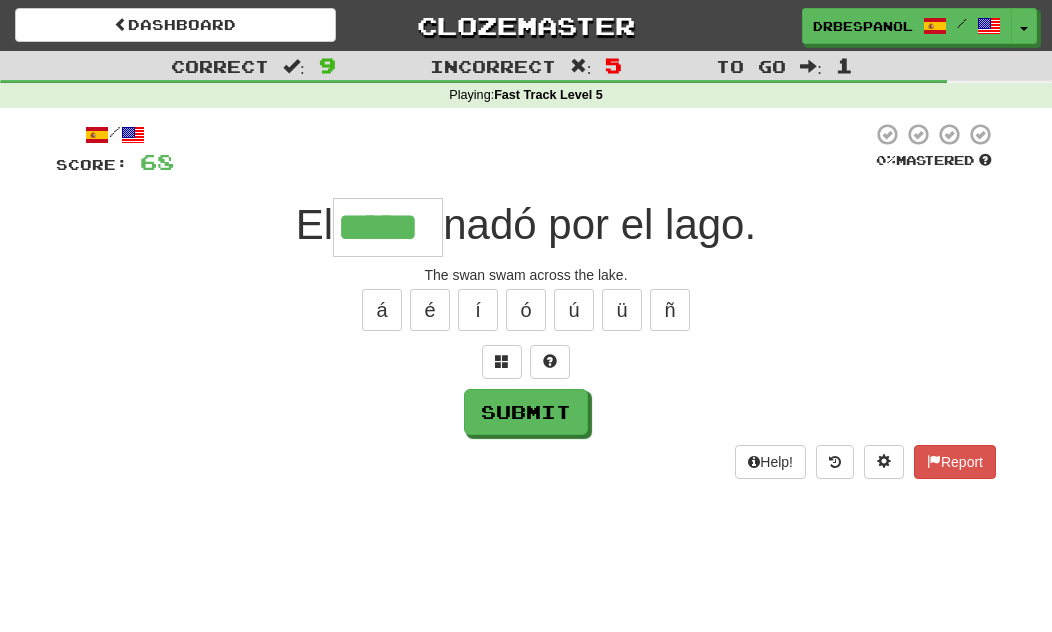 type on "*****" 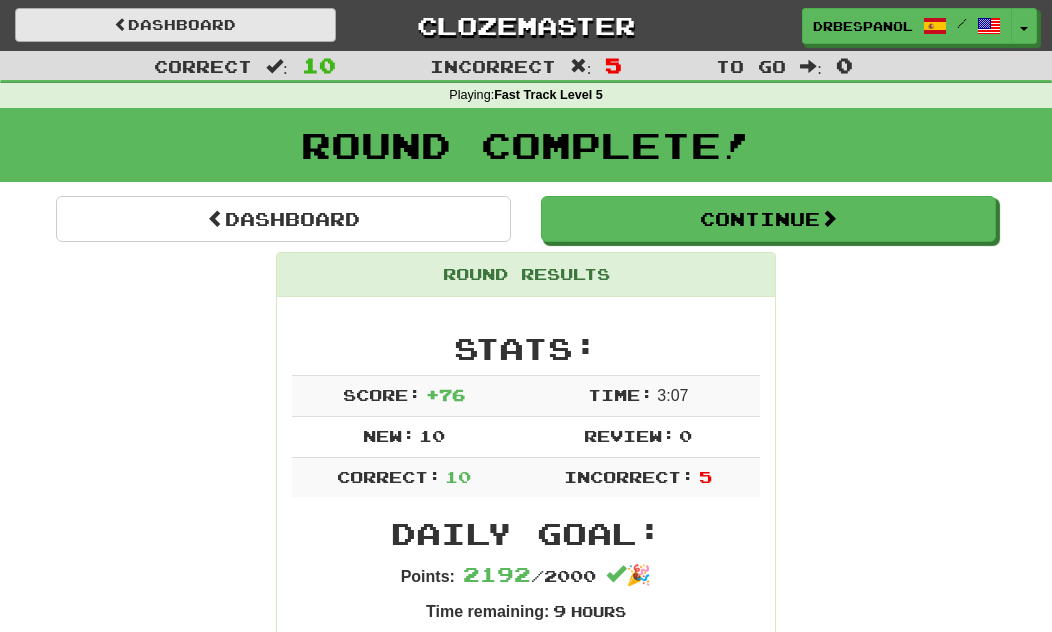 click on "Dashboard" at bounding box center [175, 25] 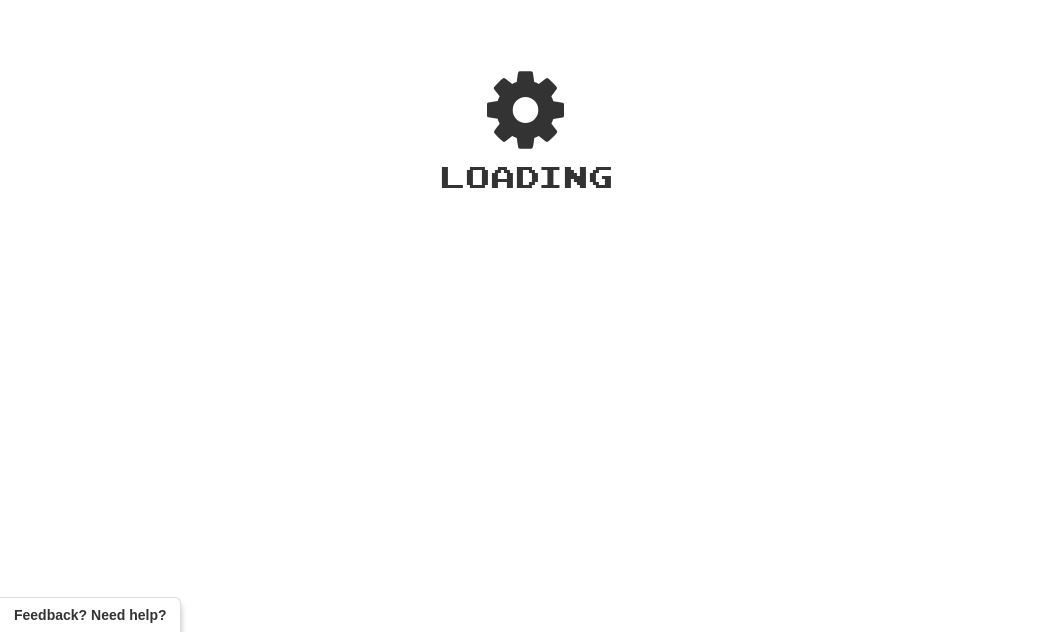 scroll, scrollTop: 0, scrollLeft: 0, axis: both 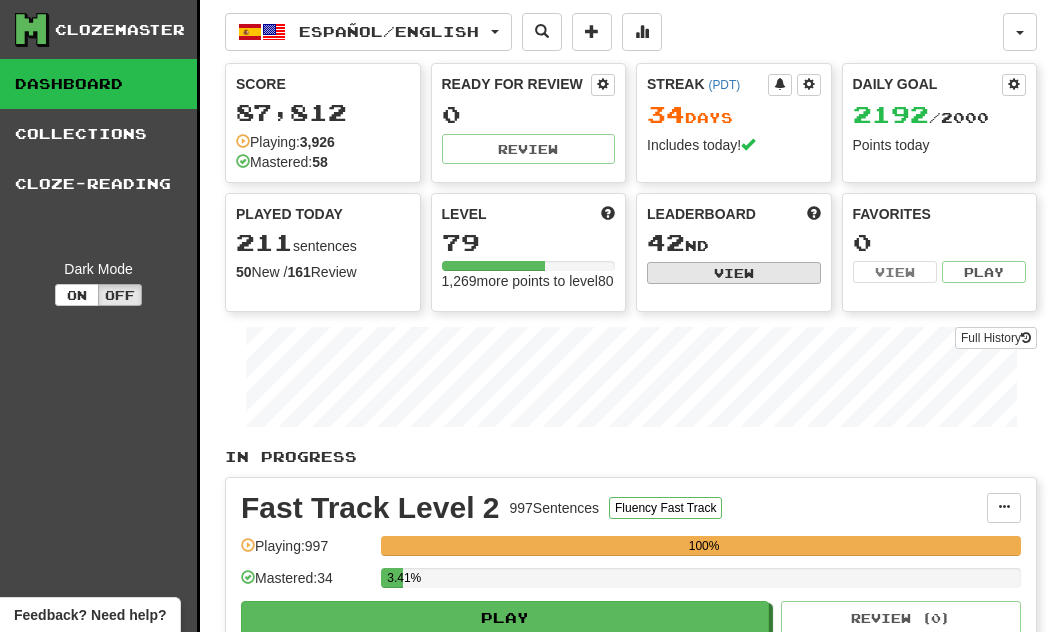 click on "View" at bounding box center [734, 273] 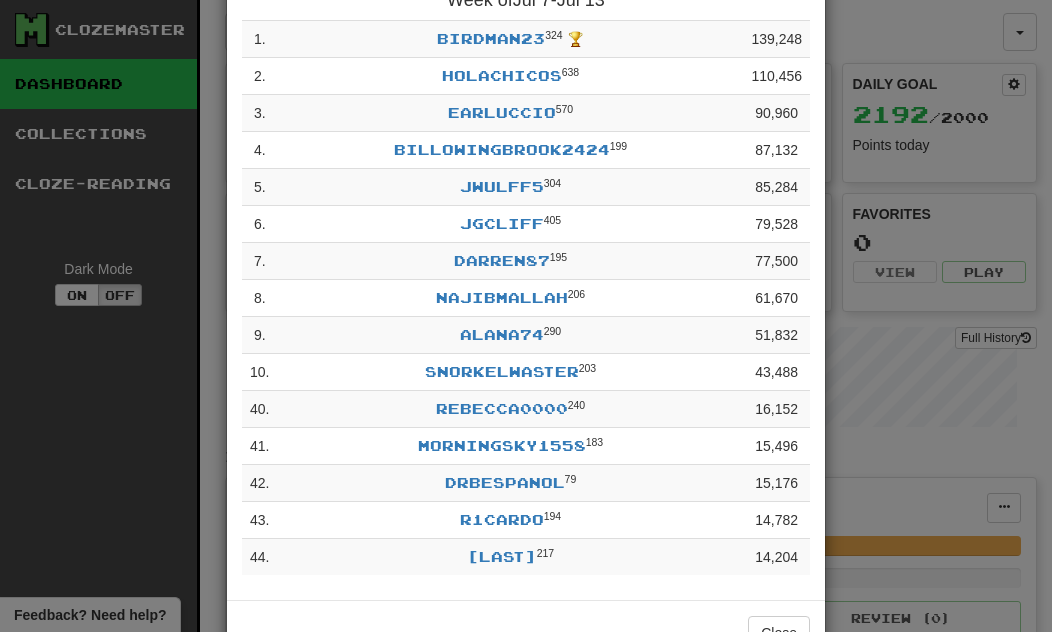 scroll, scrollTop: 170, scrollLeft: 0, axis: vertical 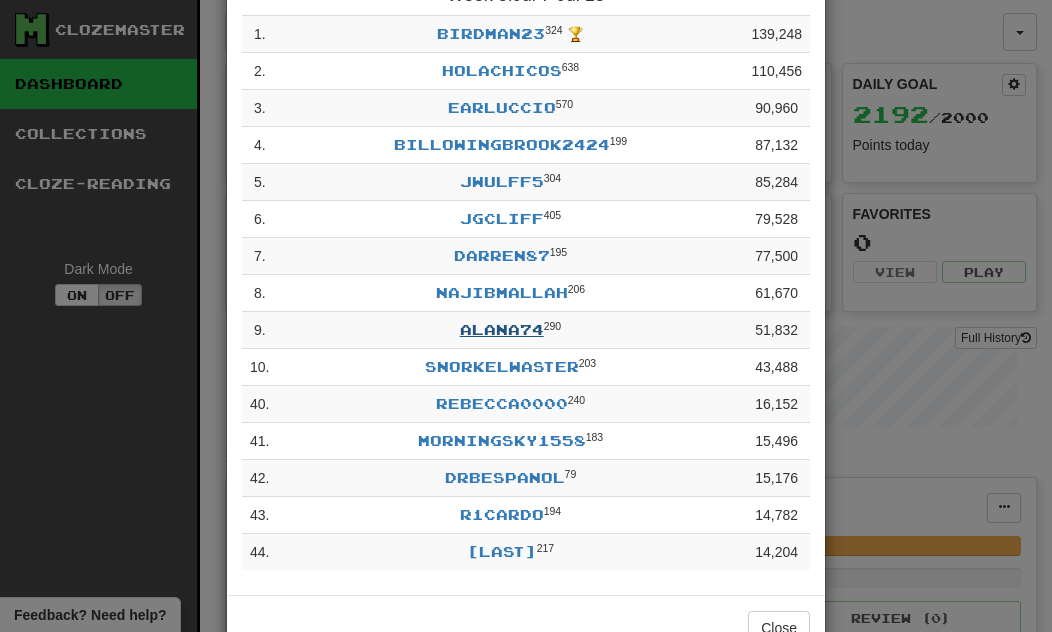 click on "Alana74" at bounding box center [502, 329] 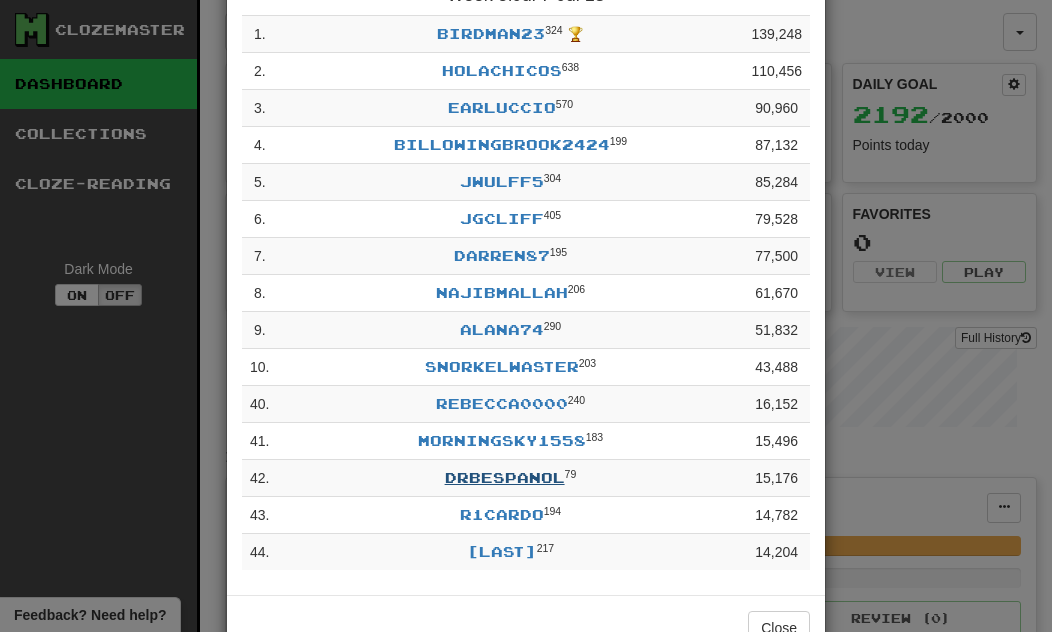 click on "drbespanol" at bounding box center [505, 477] 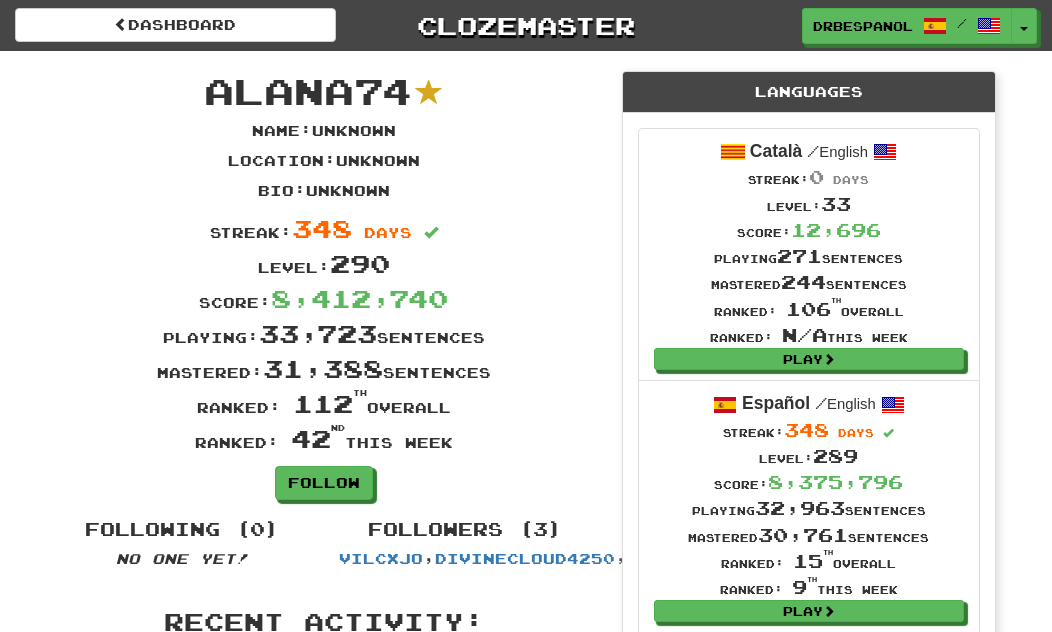 scroll, scrollTop: 0, scrollLeft: 0, axis: both 